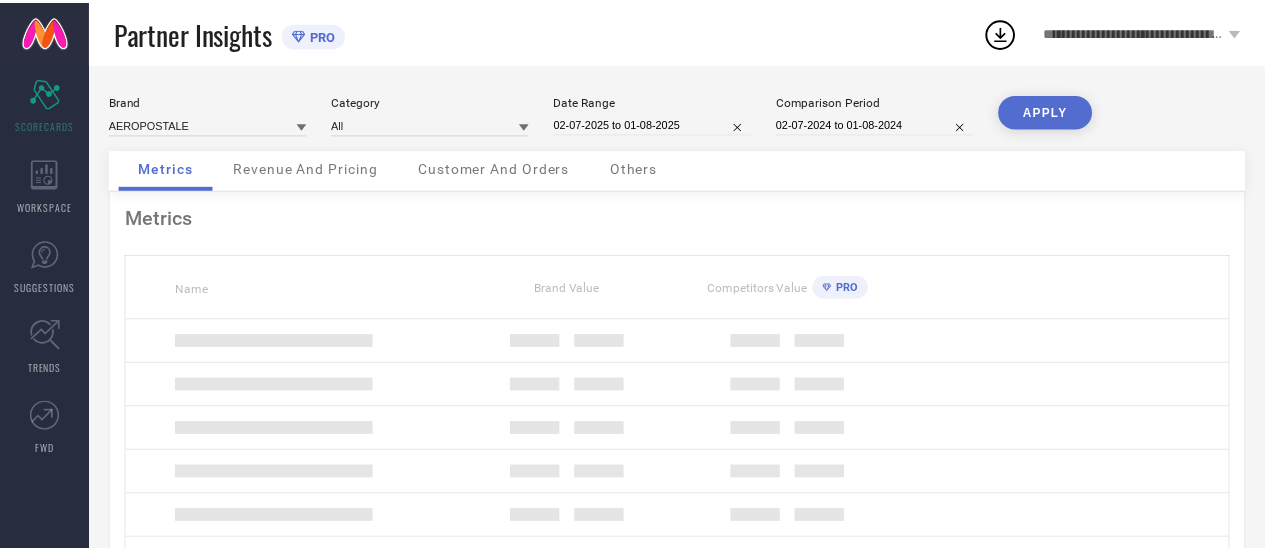 scroll, scrollTop: 0, scrollLeft: 0, axis: both 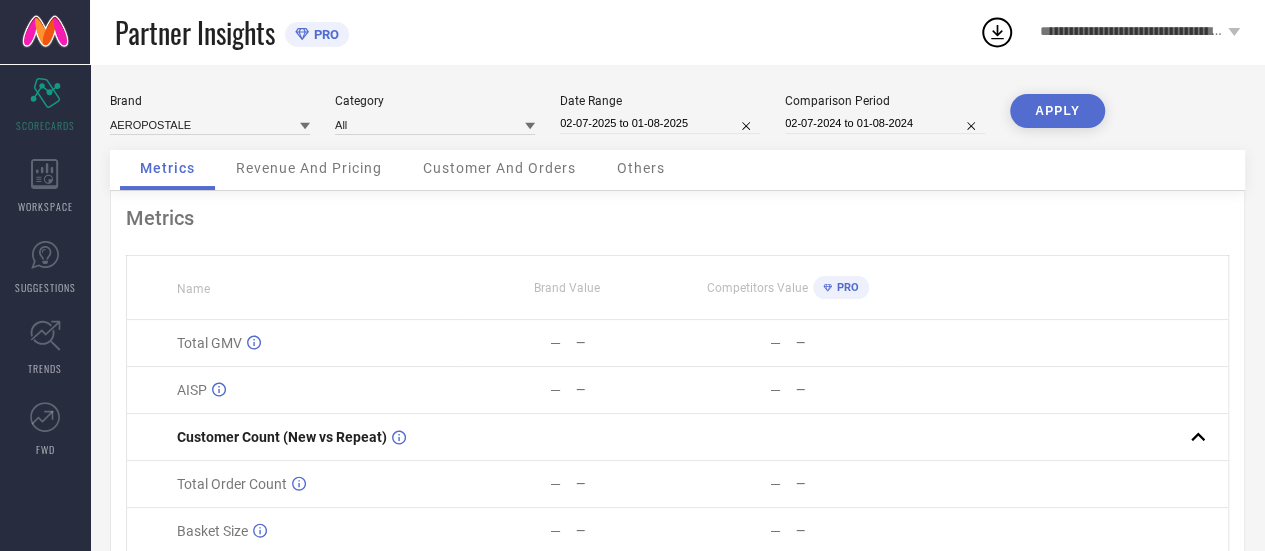 click 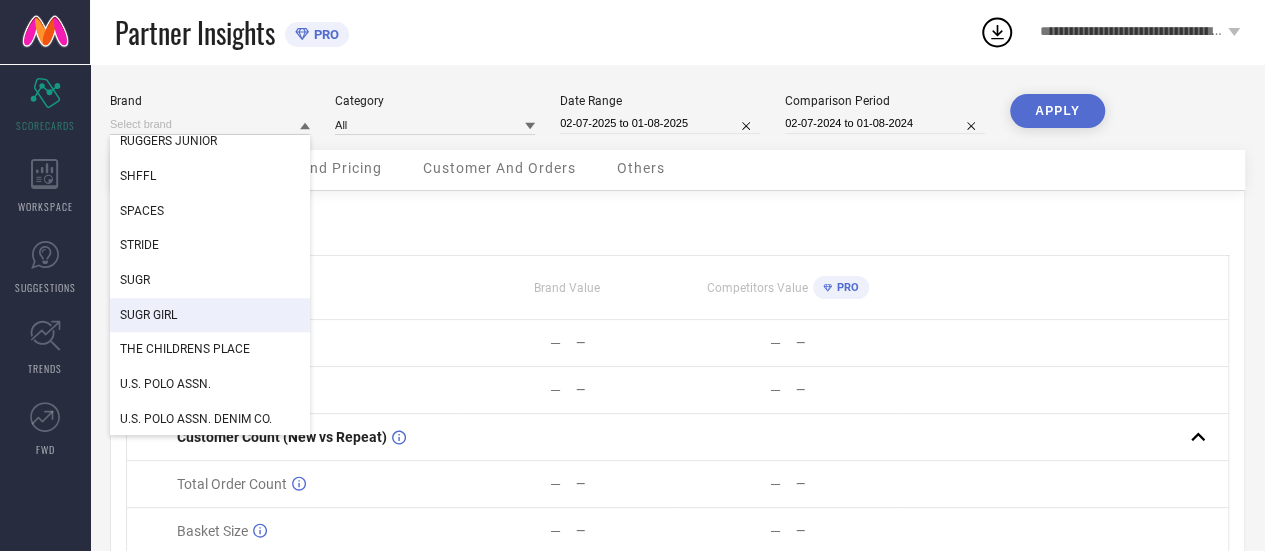 scroll, scrollTop: 913, scrollLeft: 0, axis: vertical 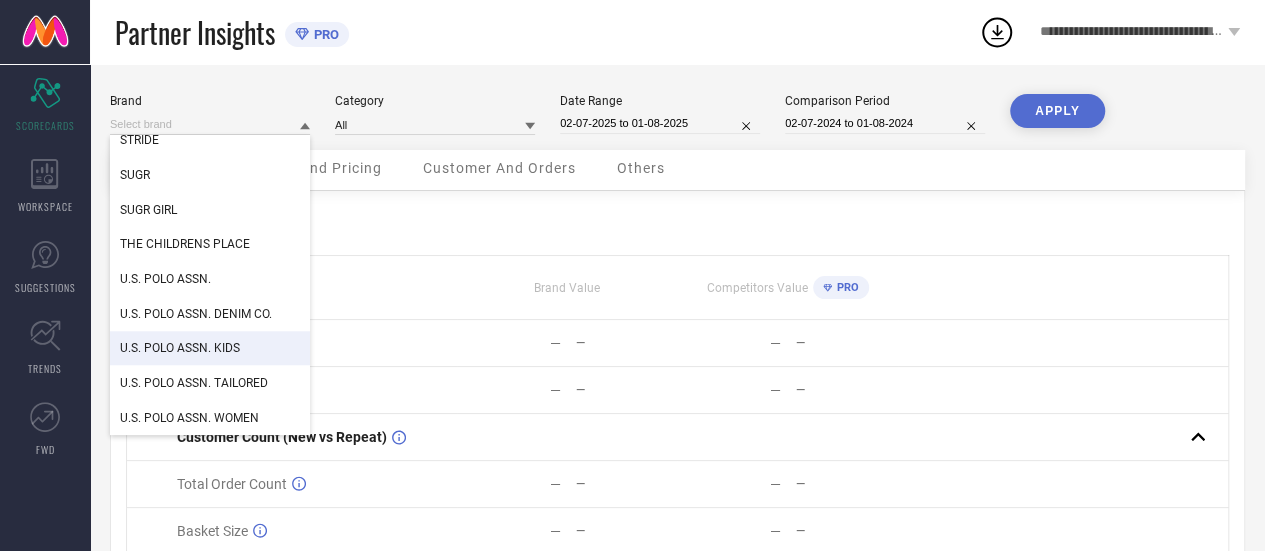 click on "U.S. POLO ASSN. KIDS" at bounding box center [180, 348] 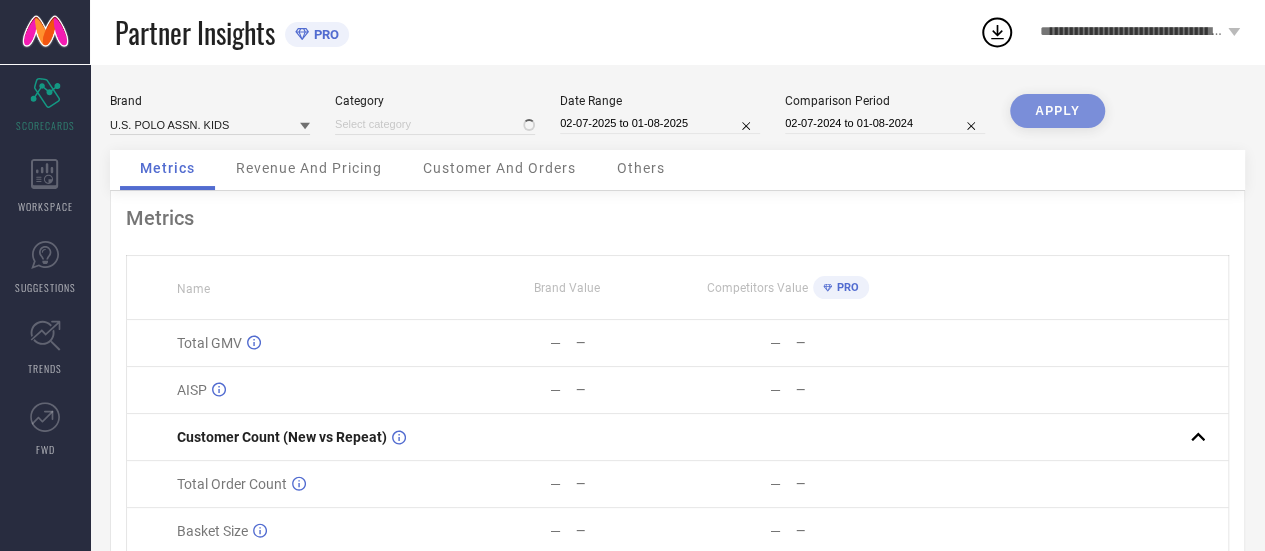 type on "All" 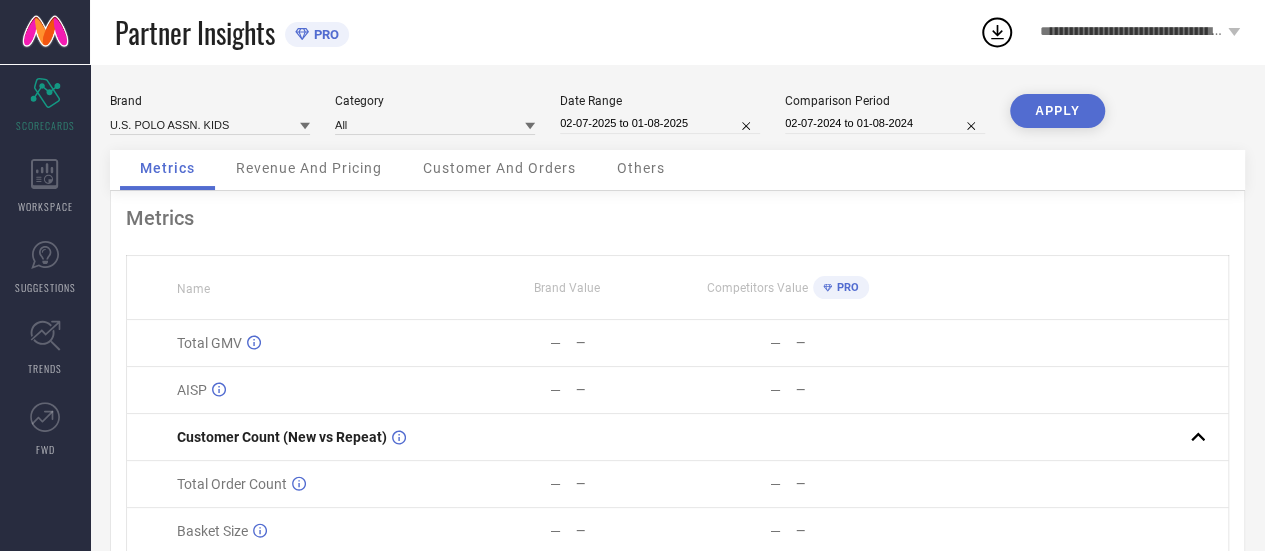click 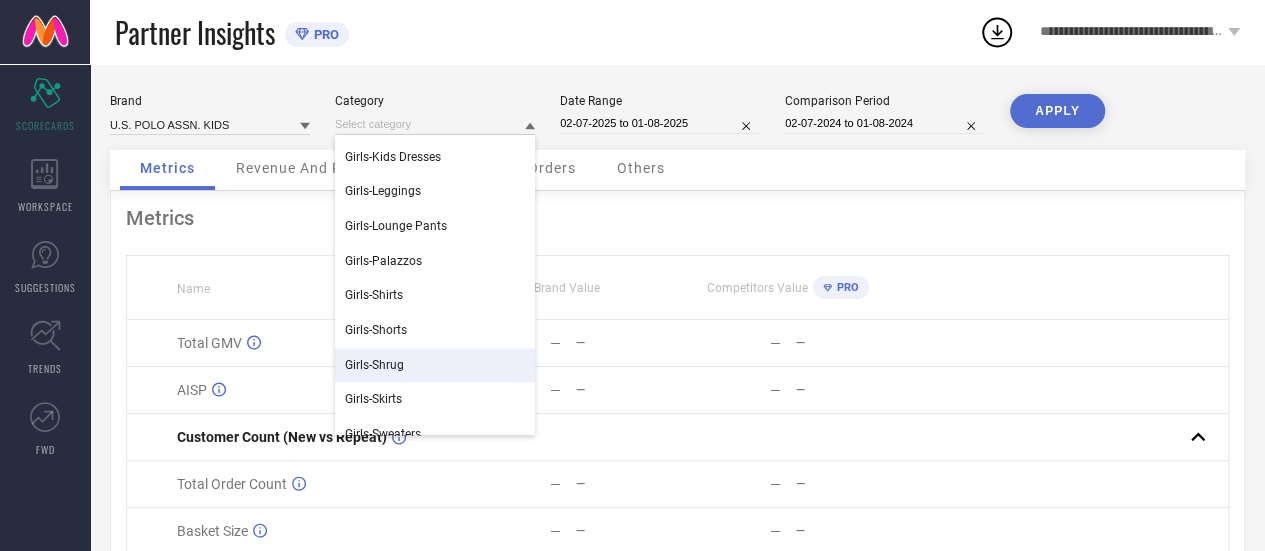 scroll, scrollTop: 1275, scrollLeft: 0, axis: vertical 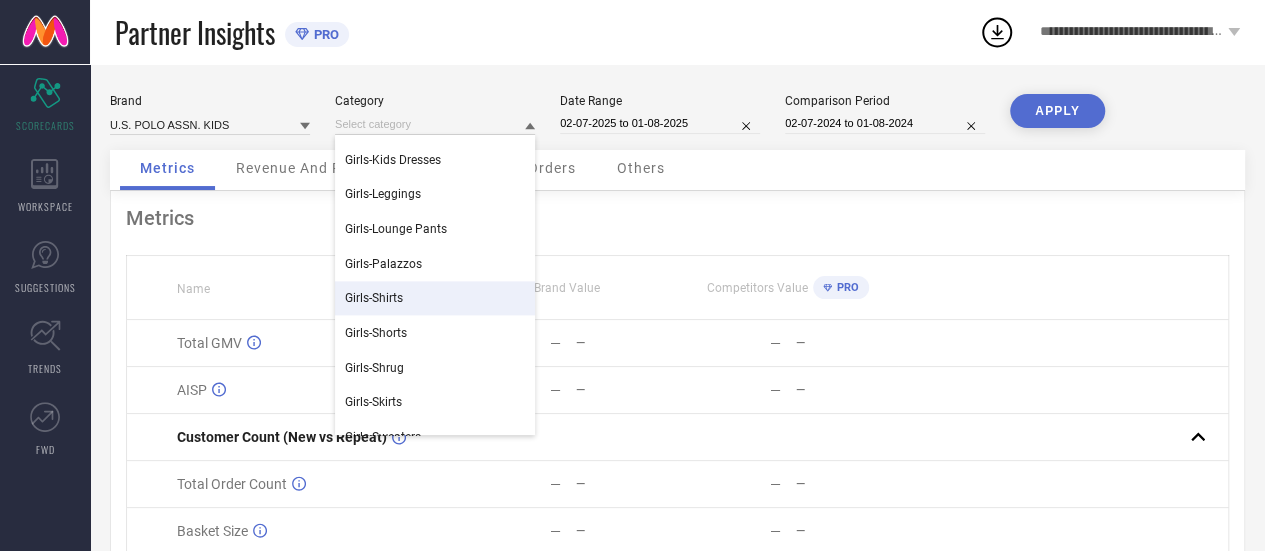 click on "Girls-Shirts" at bounding box center [374, 298] 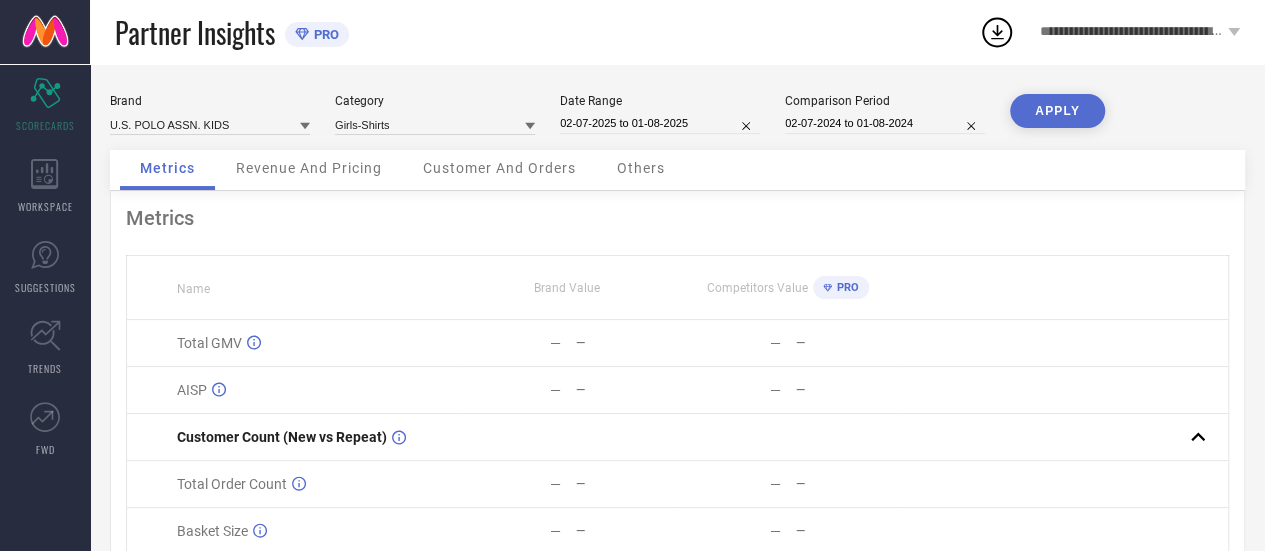 click 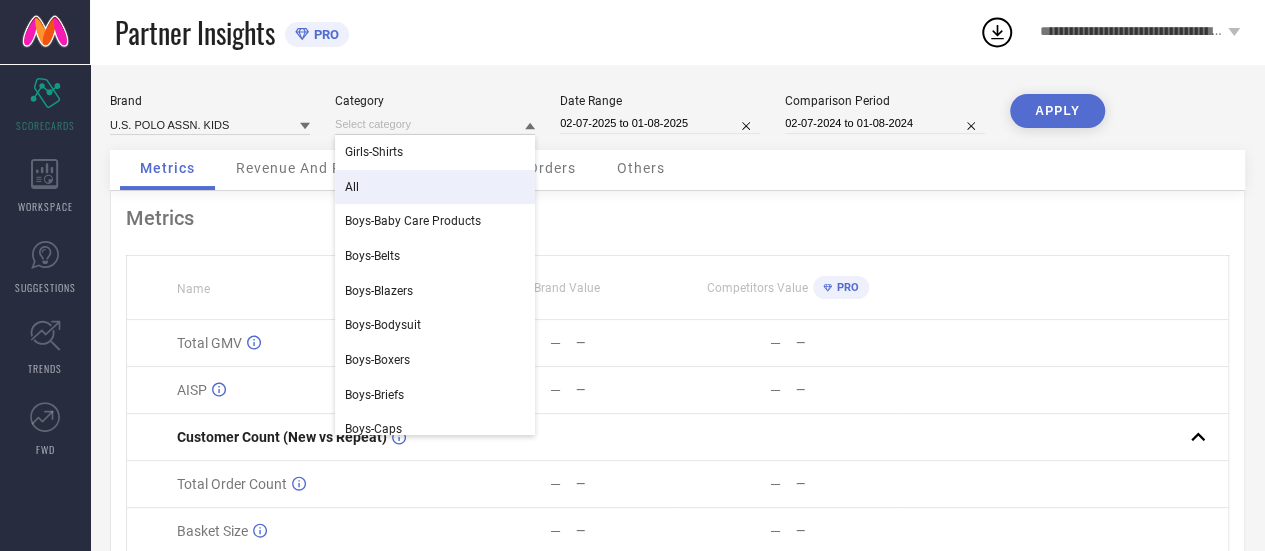 click on "Brand U.S. POLO ASSN. KIDS Category Girls-Shirts All Boys-Baby Care Products Boys-Belts Boys-Blazers Boys-Bodysuit Boys-Boxers Boys-Briefs Boys-Caps Boys-Clothing Set Boys-Coats Boys-Dungarees Boys-Innerwear Vests Date Range 02-07-2025 to 01-08-2025 Comparison Period 02-07-2024 to 01-08-2024 APPLY Metrics Revenue And Pricing Customer And Orders Others Metrics Name Brand Value Competitors Value PRO Total GMV — — — — AISP — — — — Customer Count (New vs Repeat) Total Order Count — — — — Basket Size — — — — Return Percentage — — — — Style Count — — — —" at bounding box center [677, 397] 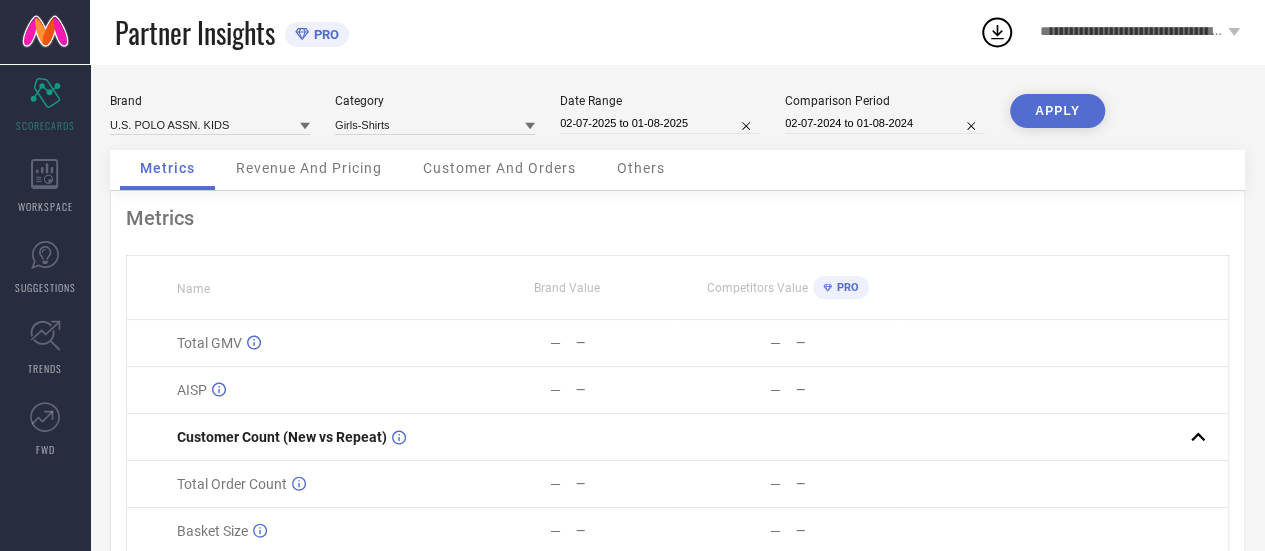 click 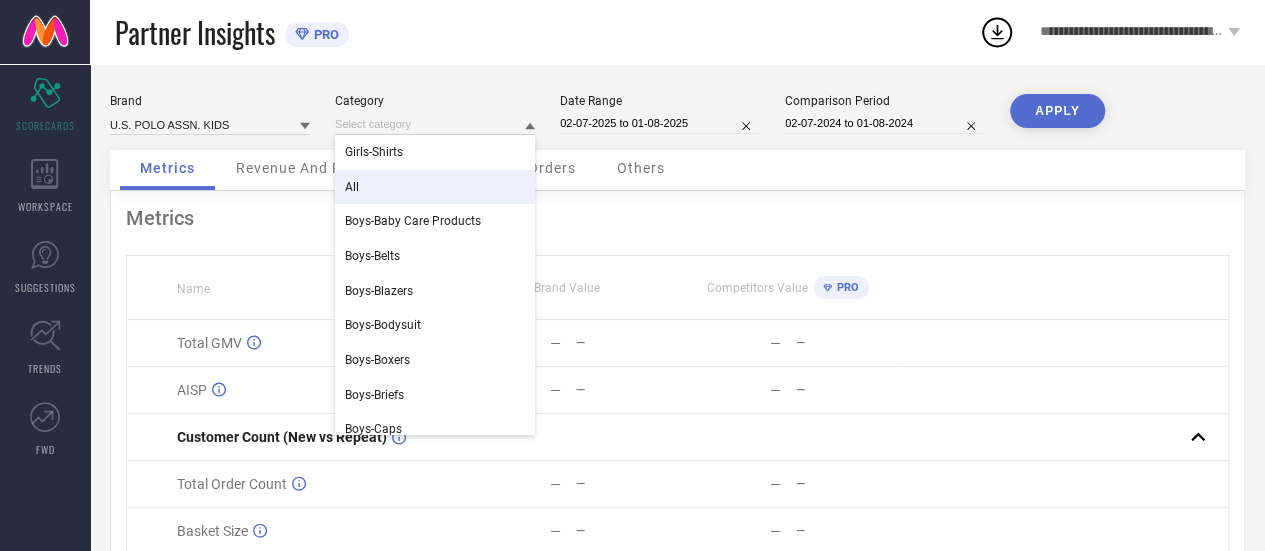 click on "All" at bounding box center (435, 187) 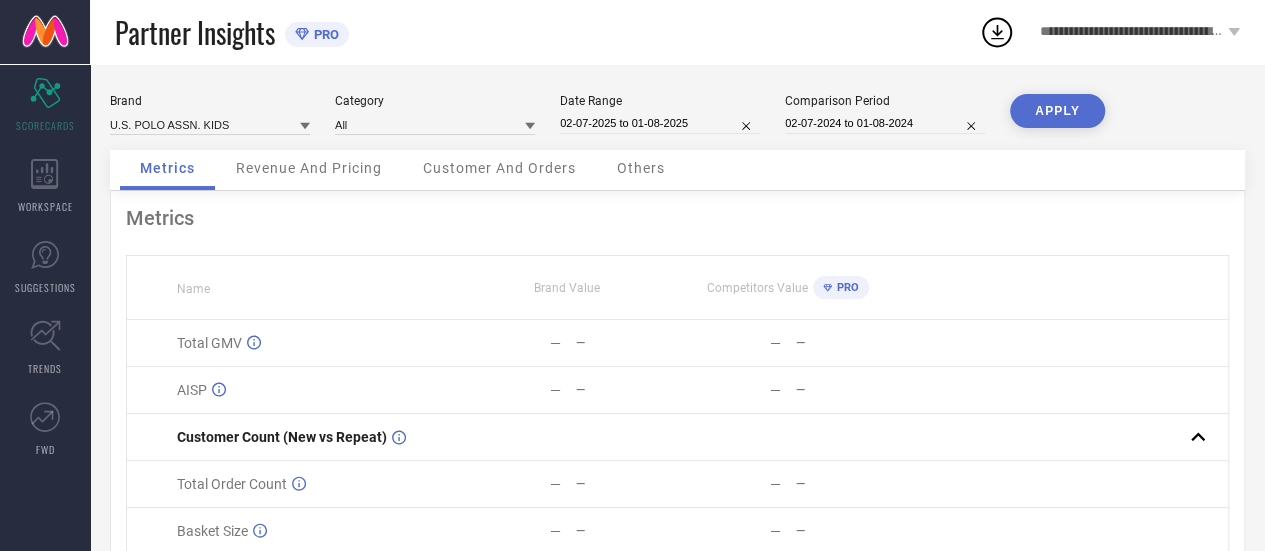 select on "6" 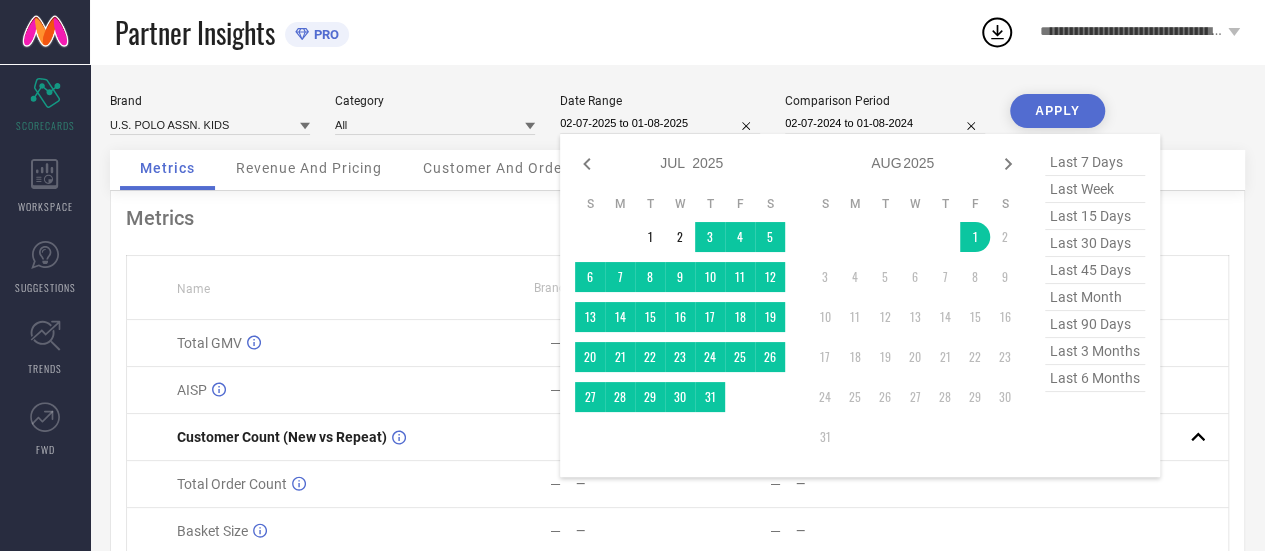 click on "02-07-2025 to 01-08-2025" at bounding box center [660, 123] 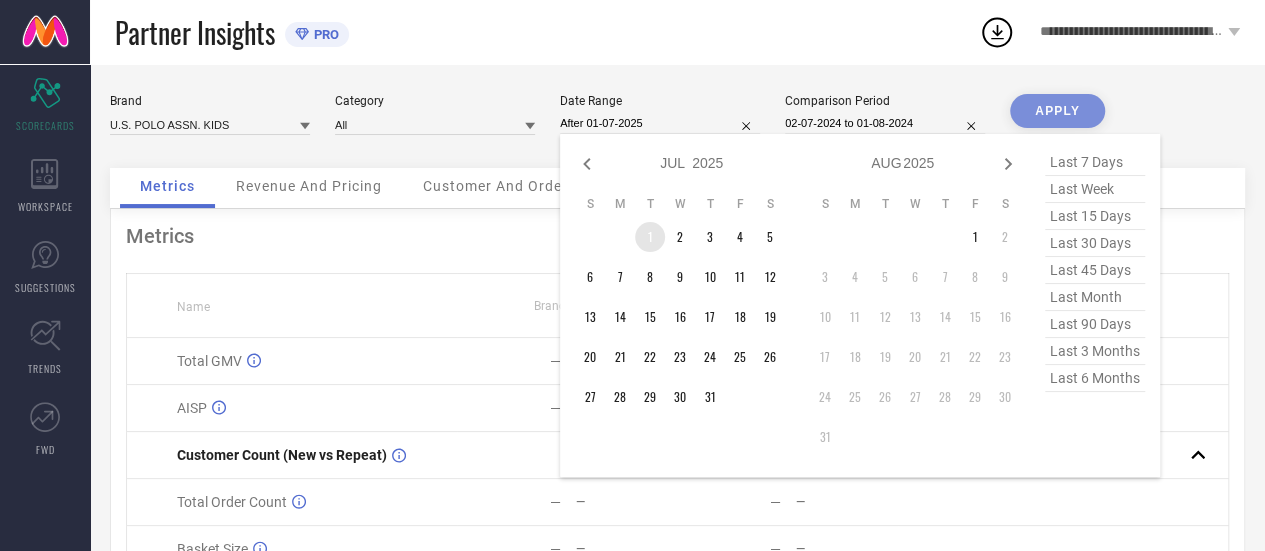 click on "1" at bounding box center [650, 237] 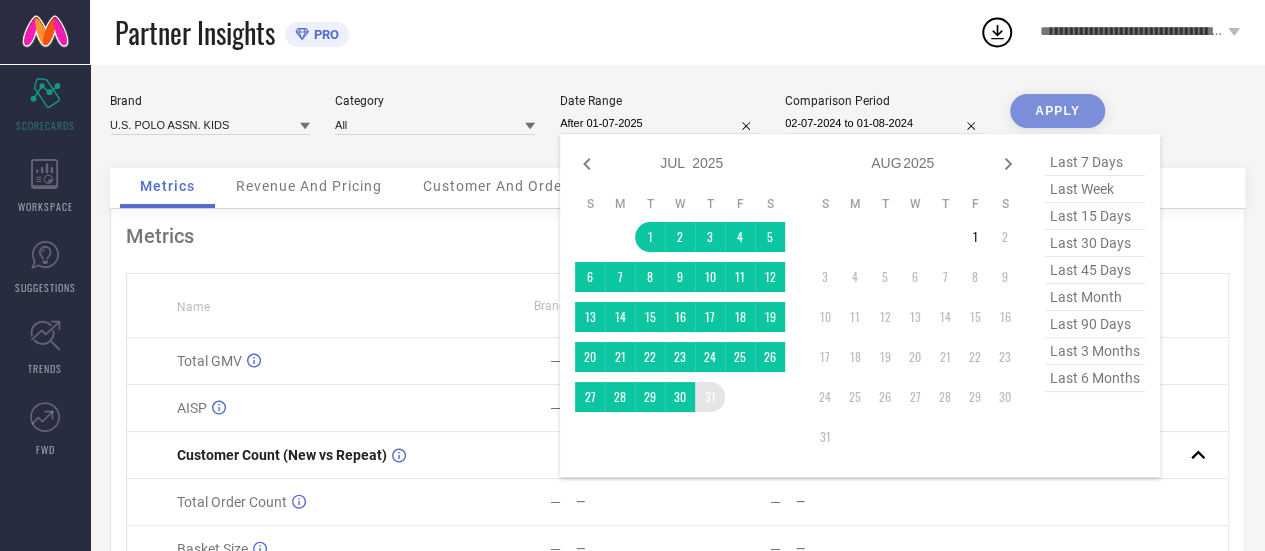 type on "01-07-2025 to 31-07-2025" 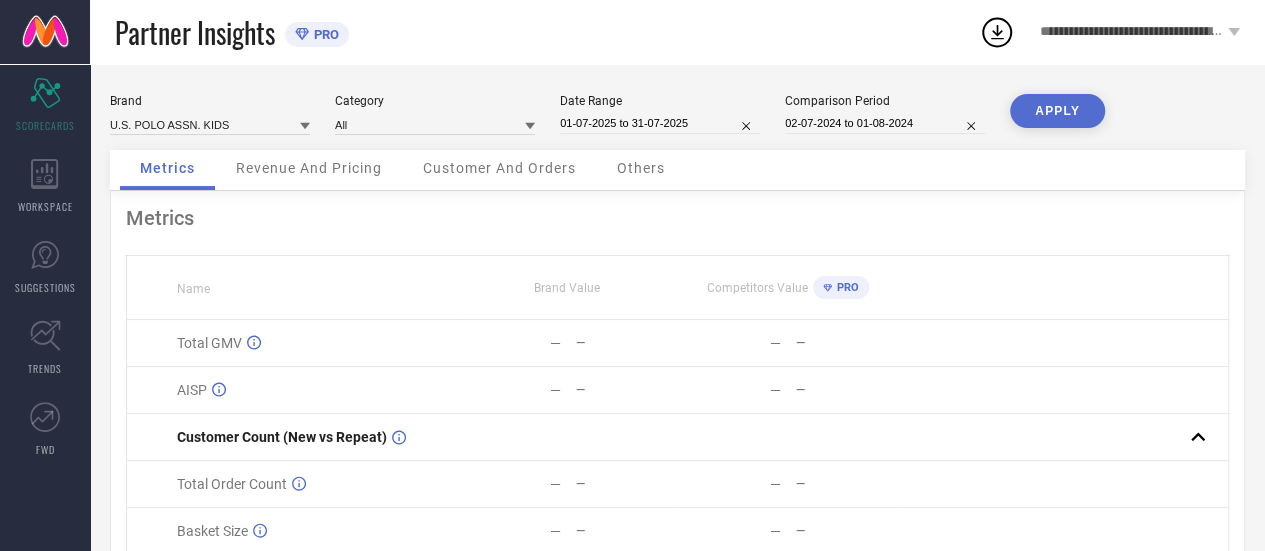 type 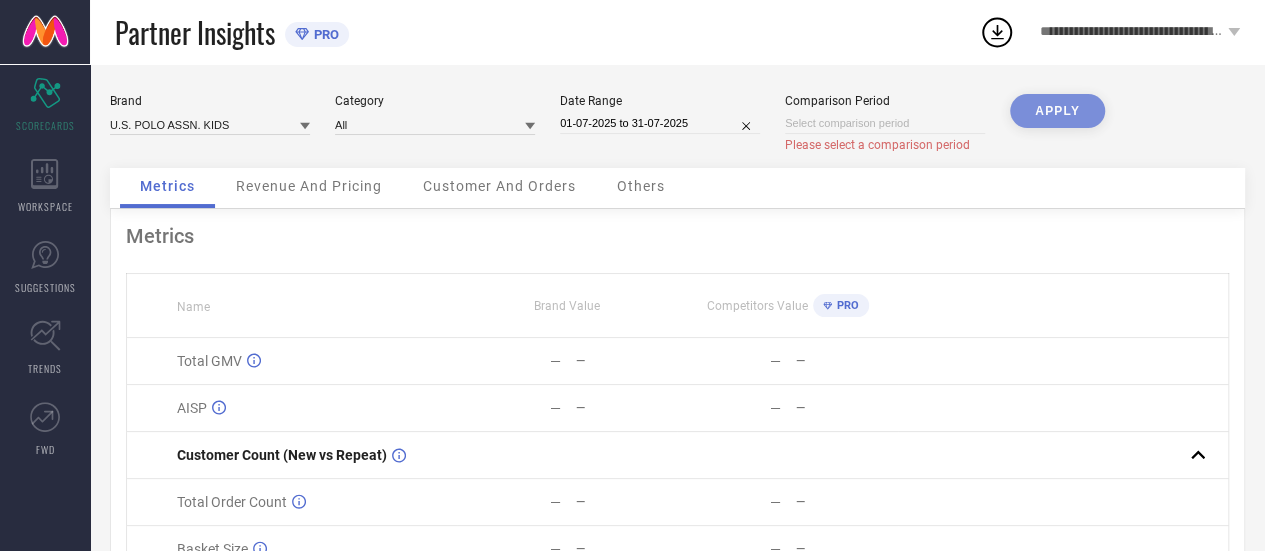 click at bounding box center [885, 123] 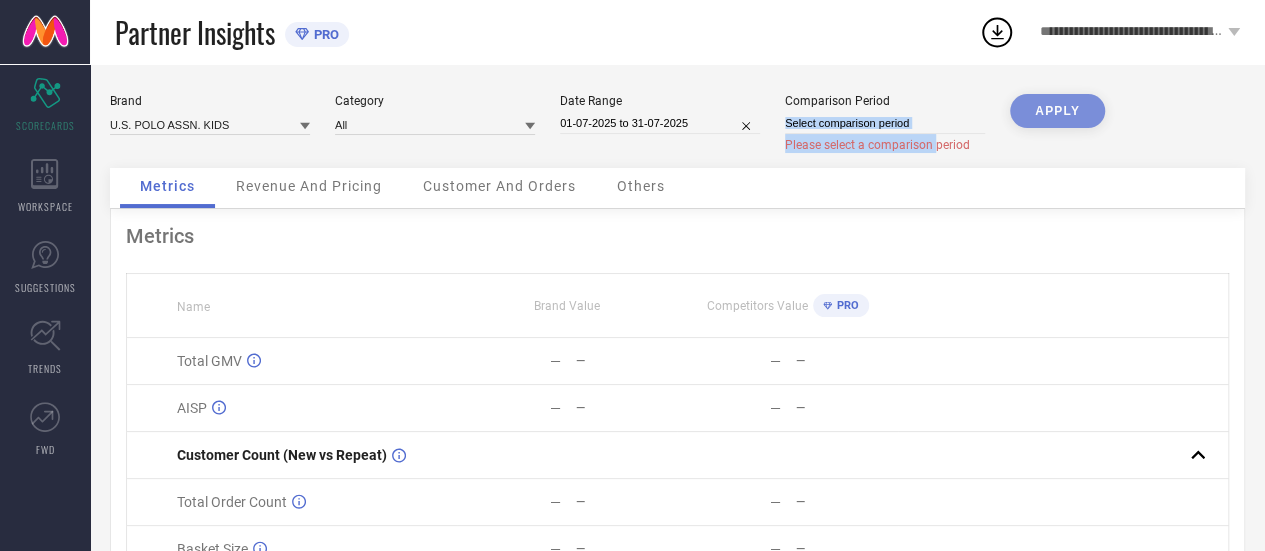 drag, startPoint x: 936, startPoint y: 136, endPoint x: 929, endPoint y: 128, distance: 10.630146 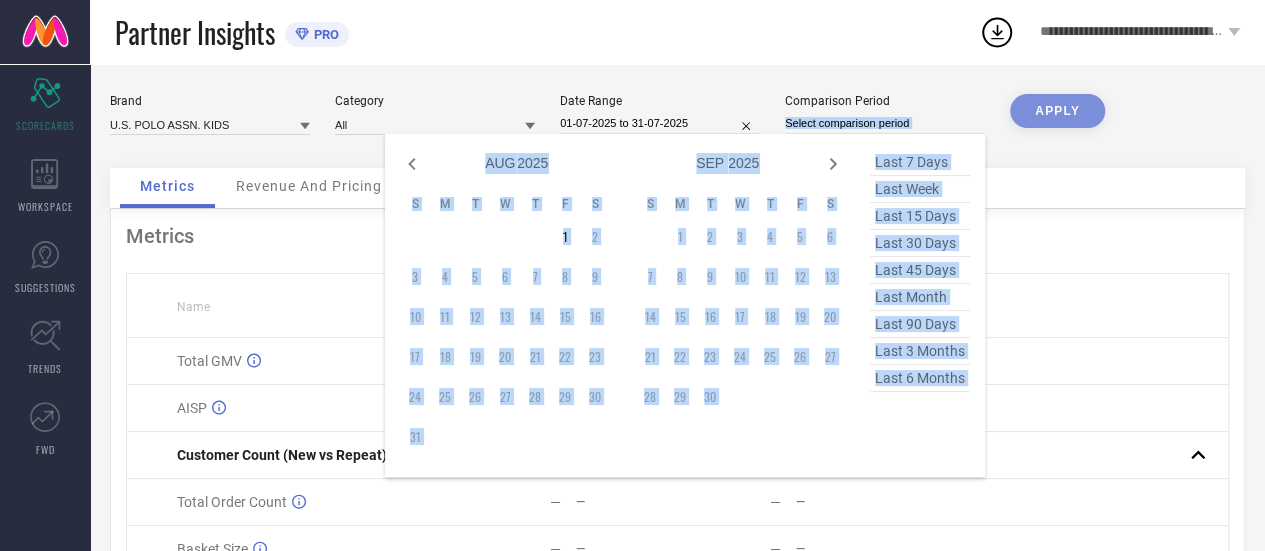 click at bounding box center [885, 123] 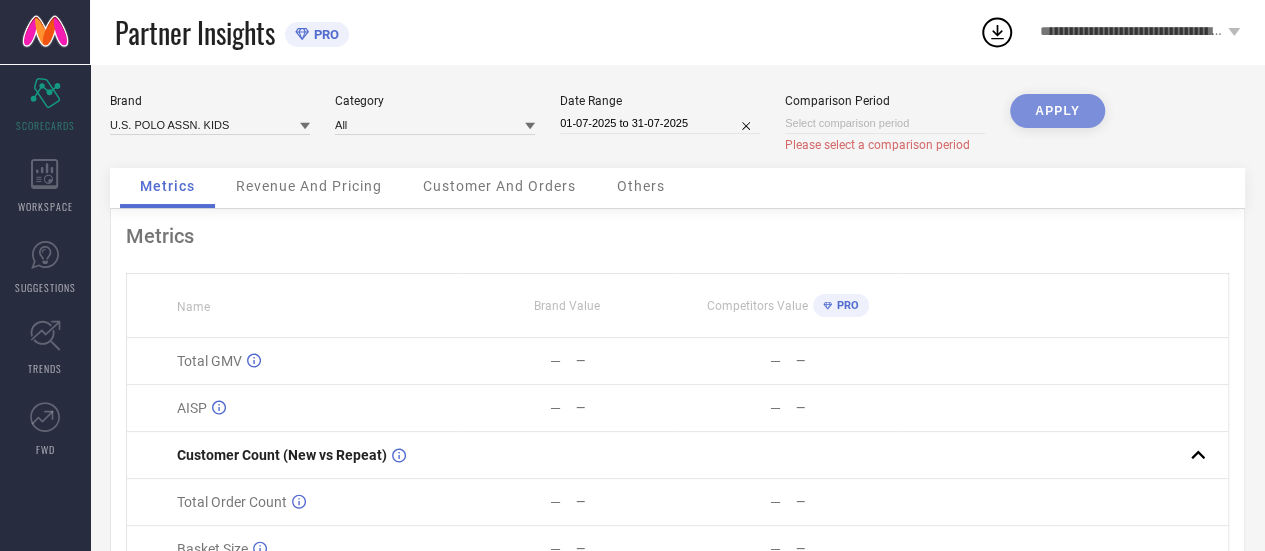 click on "Comparison Period" at bounding box center [885, 101] 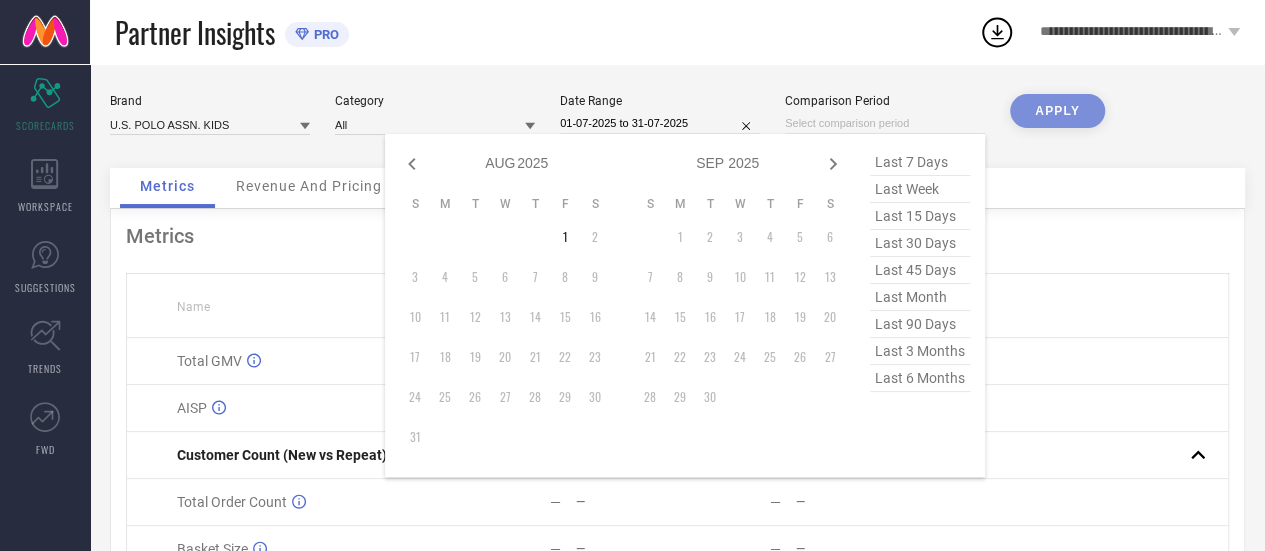click at bounding box center [885, 123] 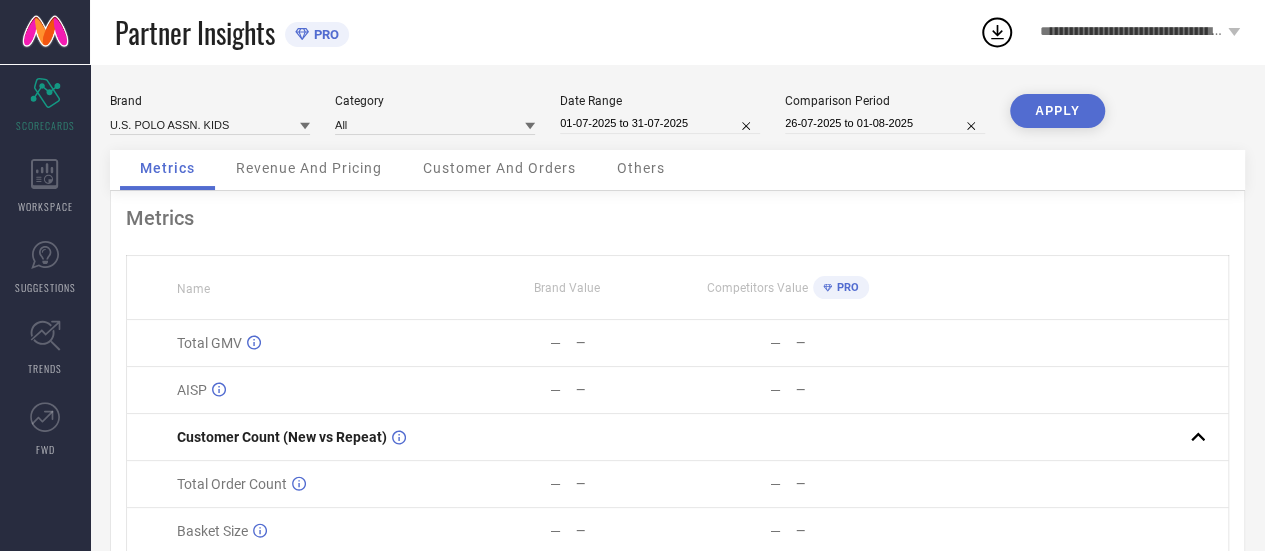 click on "APPLY" at bounding box center (1057, 111) 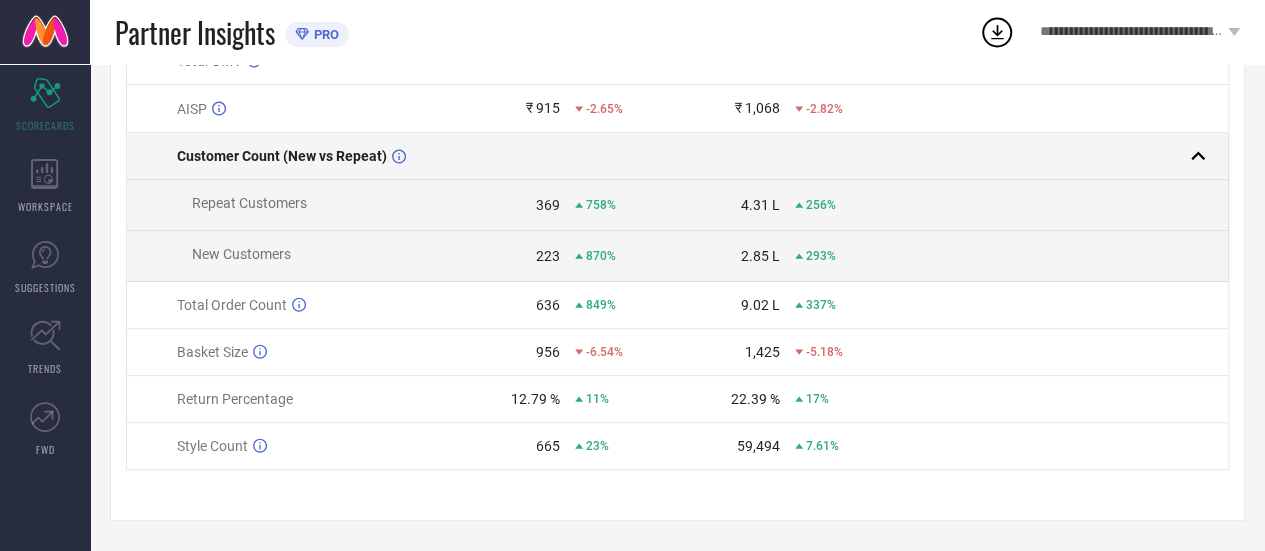 scroll, scrollTop: 0, scrollLeft: 0, axis: both 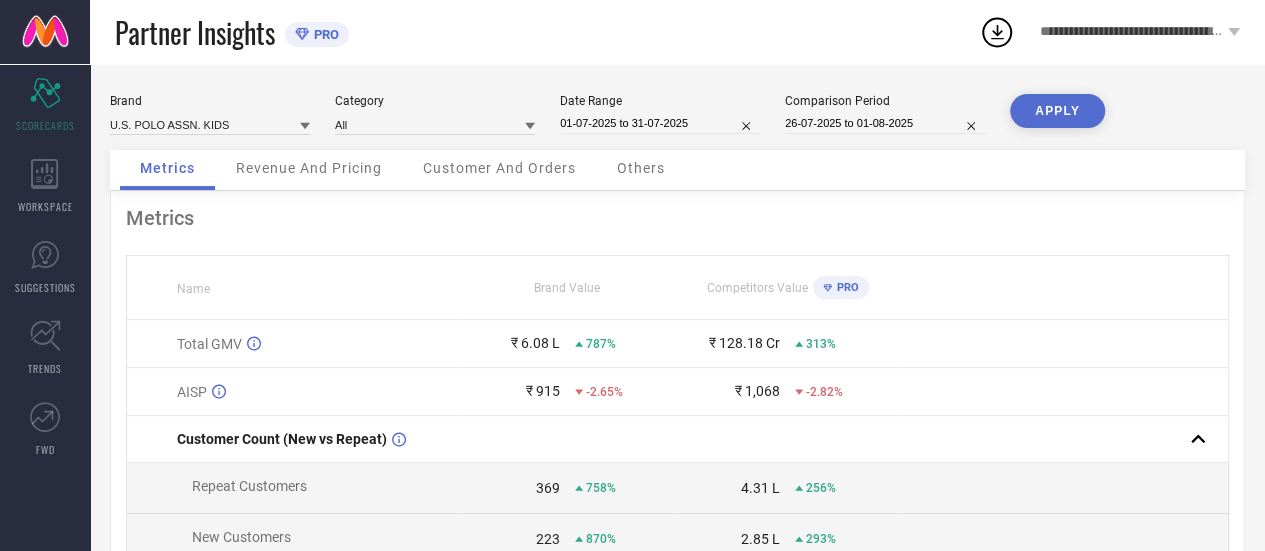 click on "Revenue And Pricing" at bounding box center (309, 168) 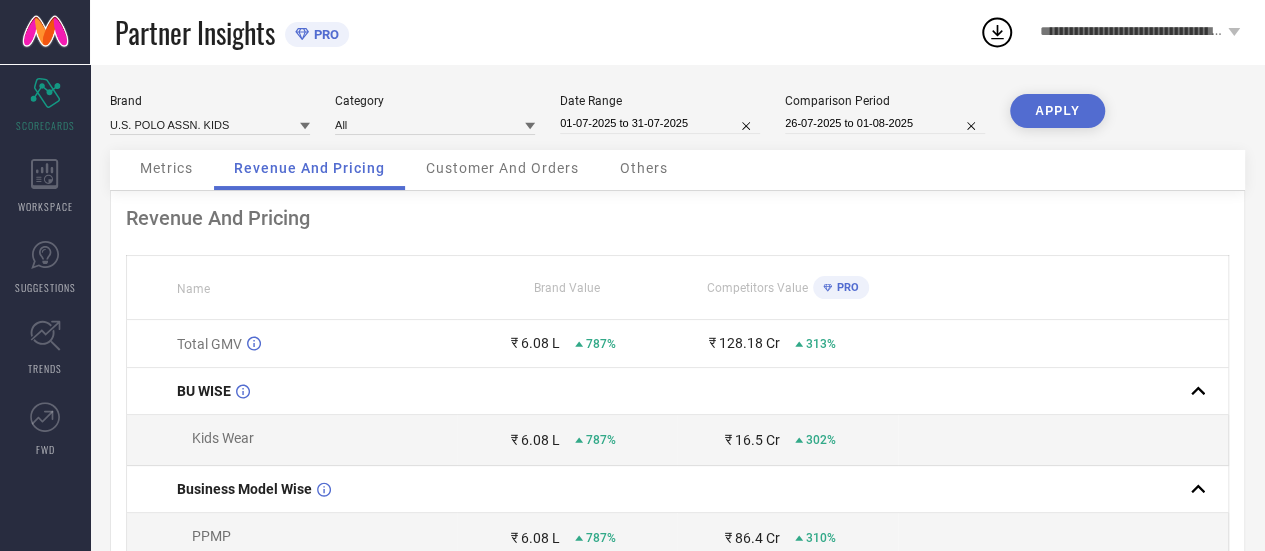 click on "Customer And Orders" at bounding box center (502, 170) 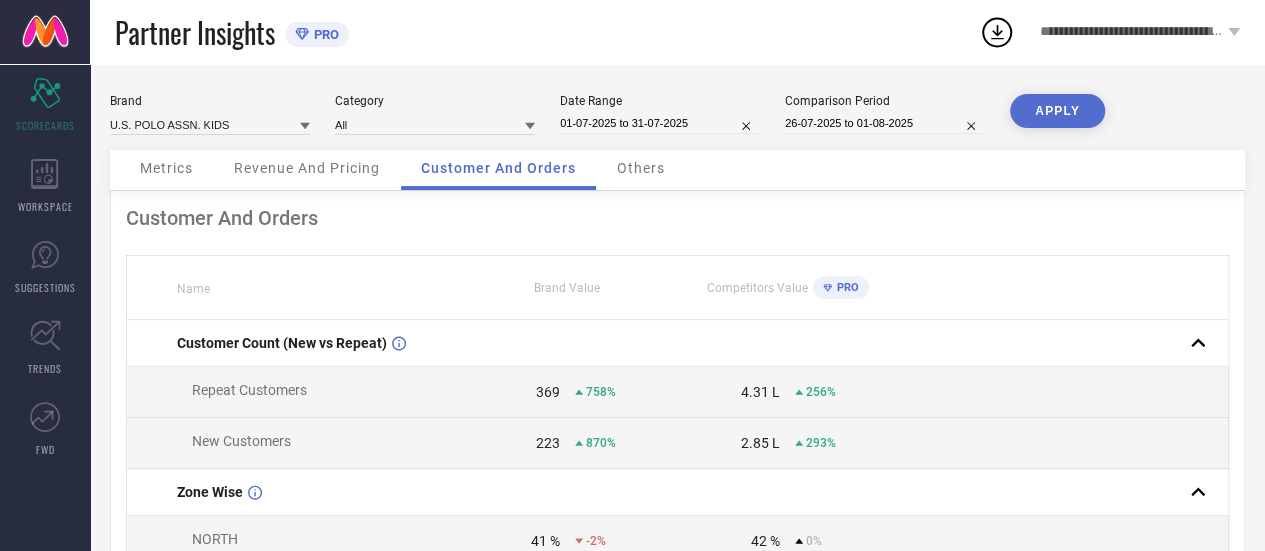 click on "Metrics" at bounding box center (166, 168) 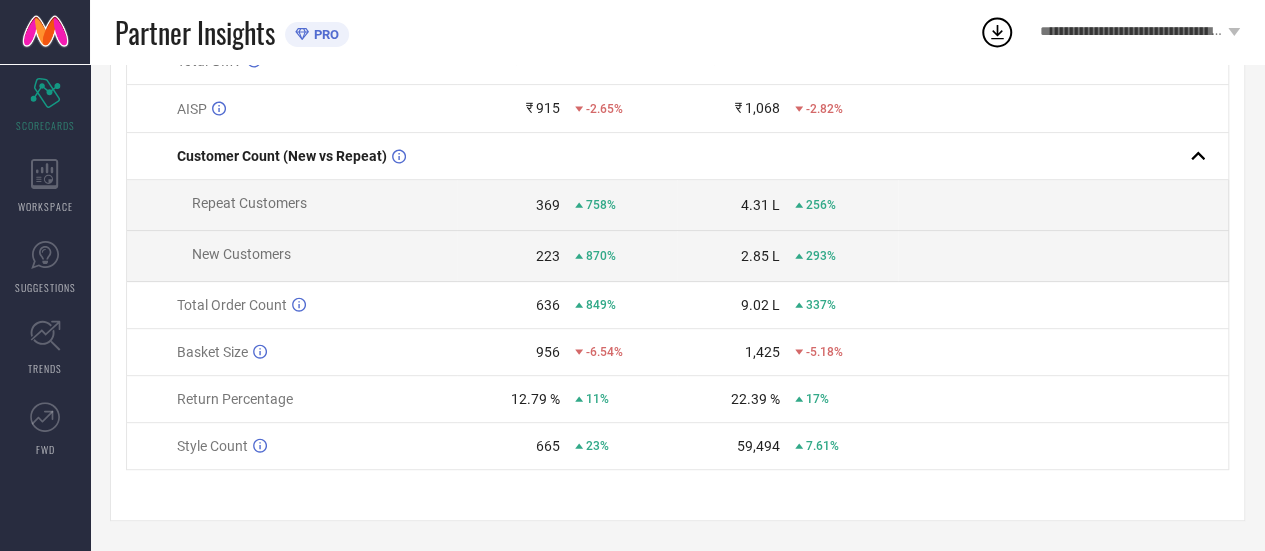 scroll, scrollTop: 0, scrollLeft: 0, axis: both 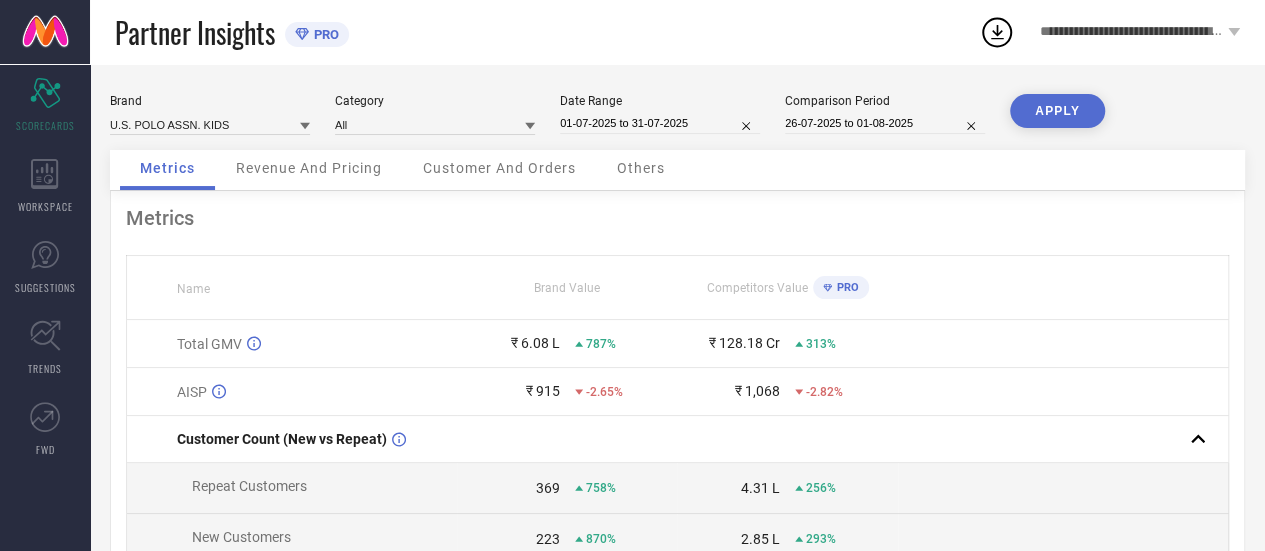 click 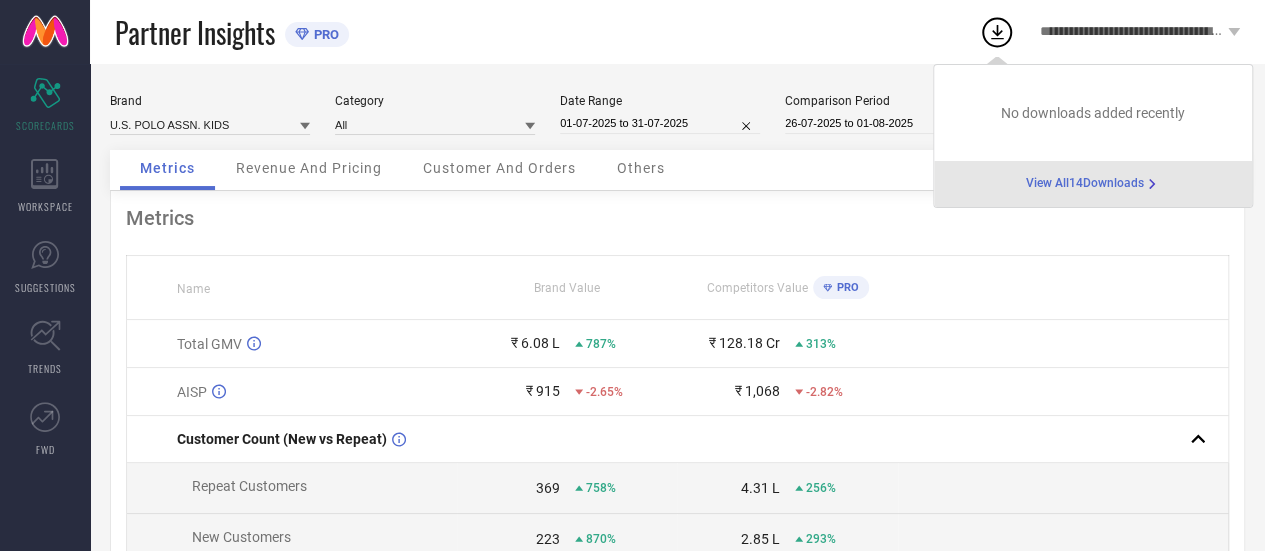 click on "View All 14 Downloads" at bounding box center (1085, 184) 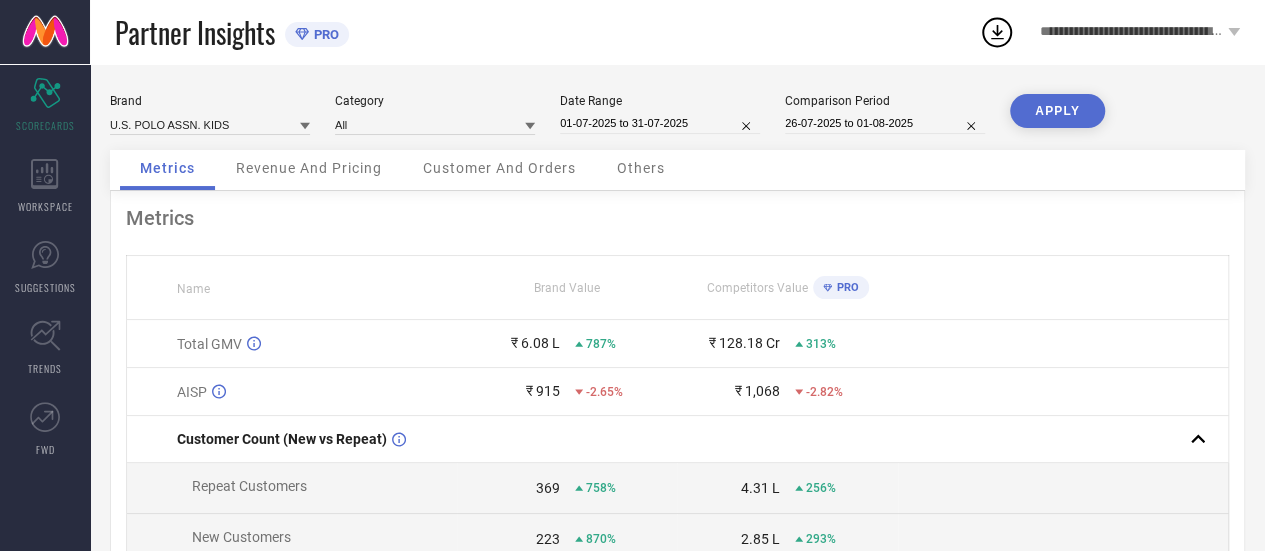 click on "APPLY" at bounding box center (1057, 111) 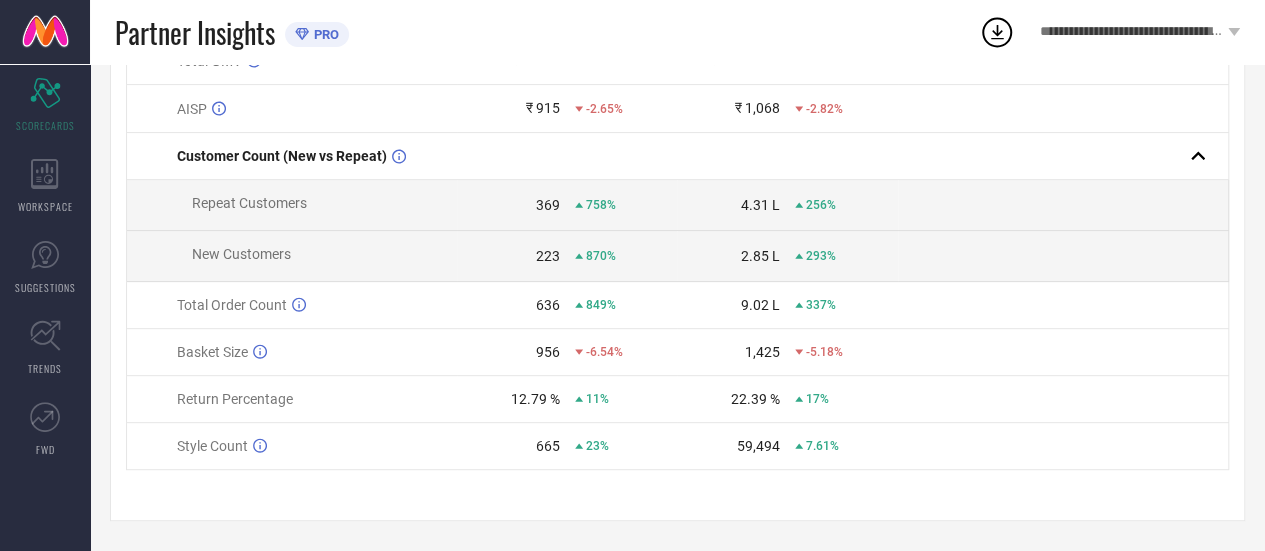 scroll, scrollTop: 0, scrollLeft: 0, axis: both 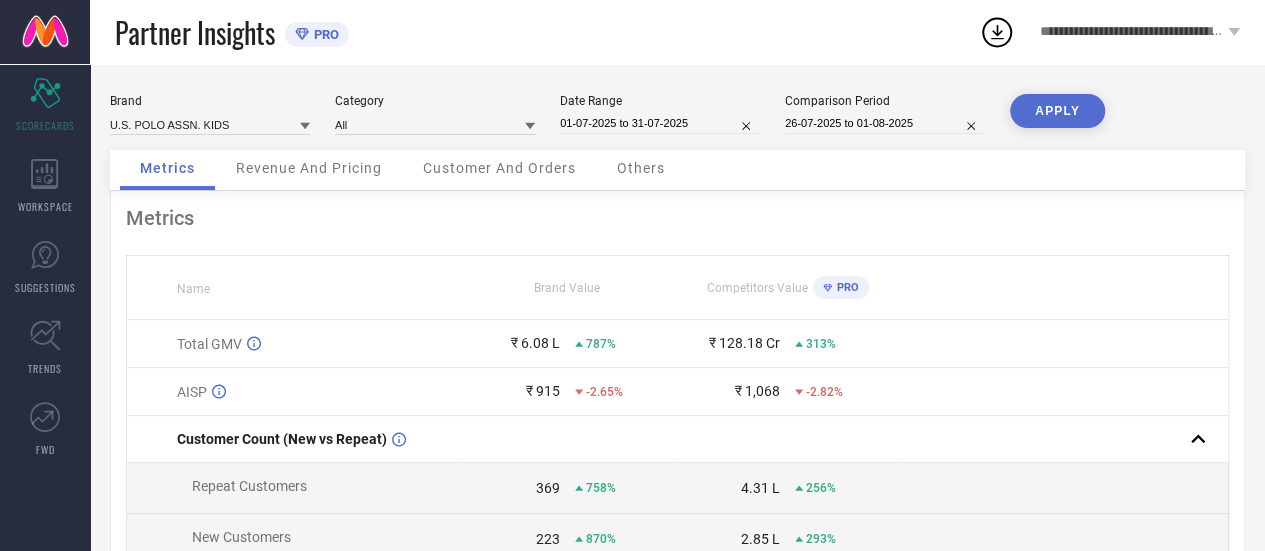 click on "Customer And Orders" at bounding box center (499, 168) 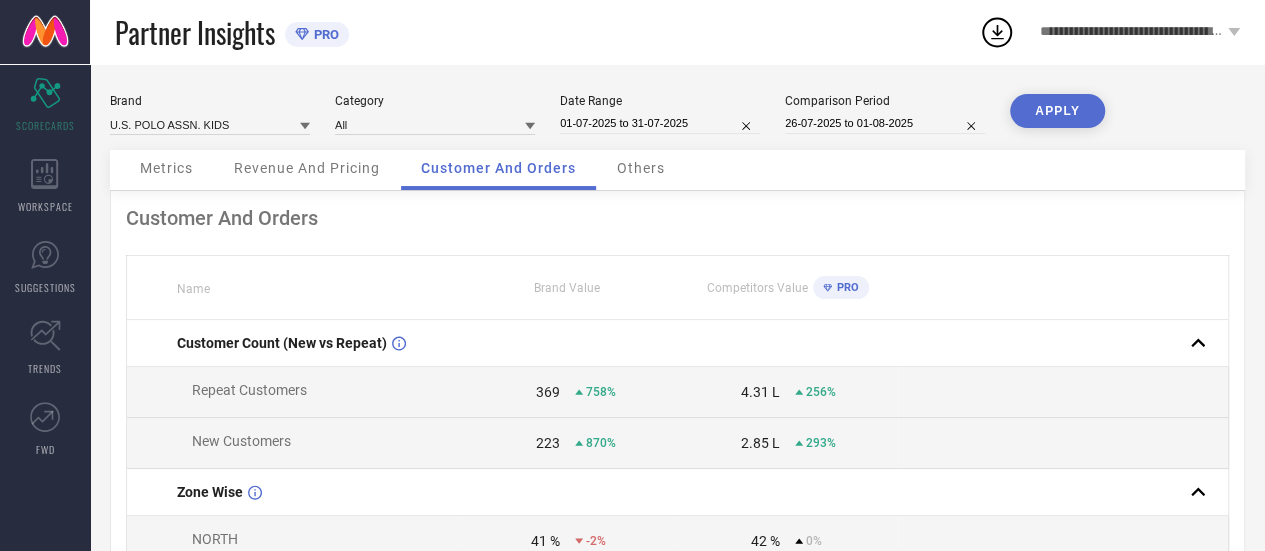 click on "Others" at bounding box center [641, 170] 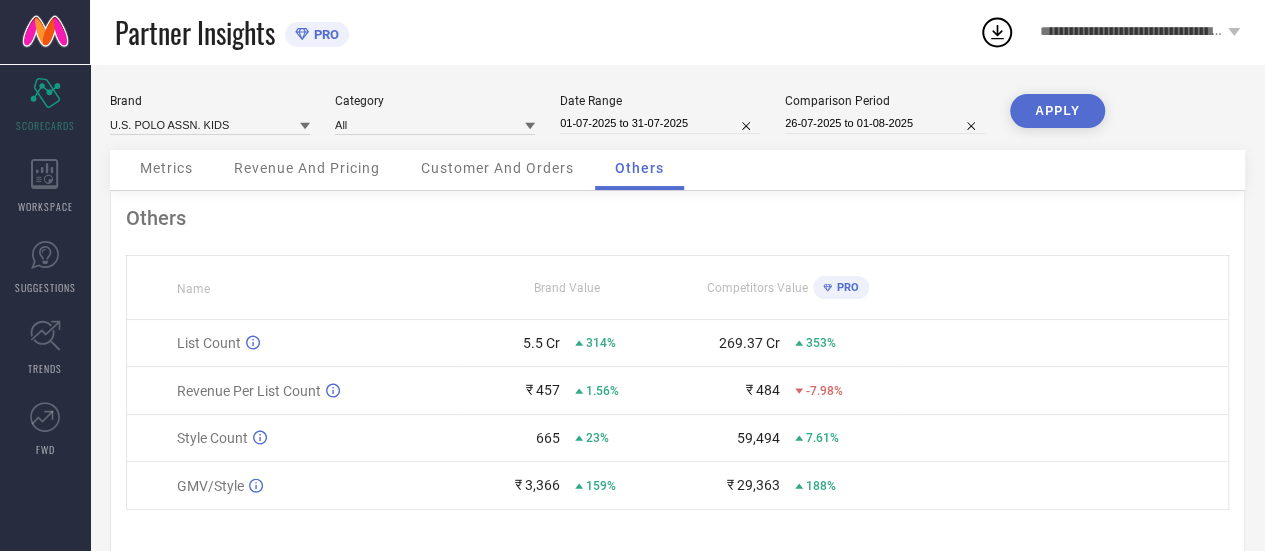click on "Revenue And Pricing" at bounding box center [307, 170] 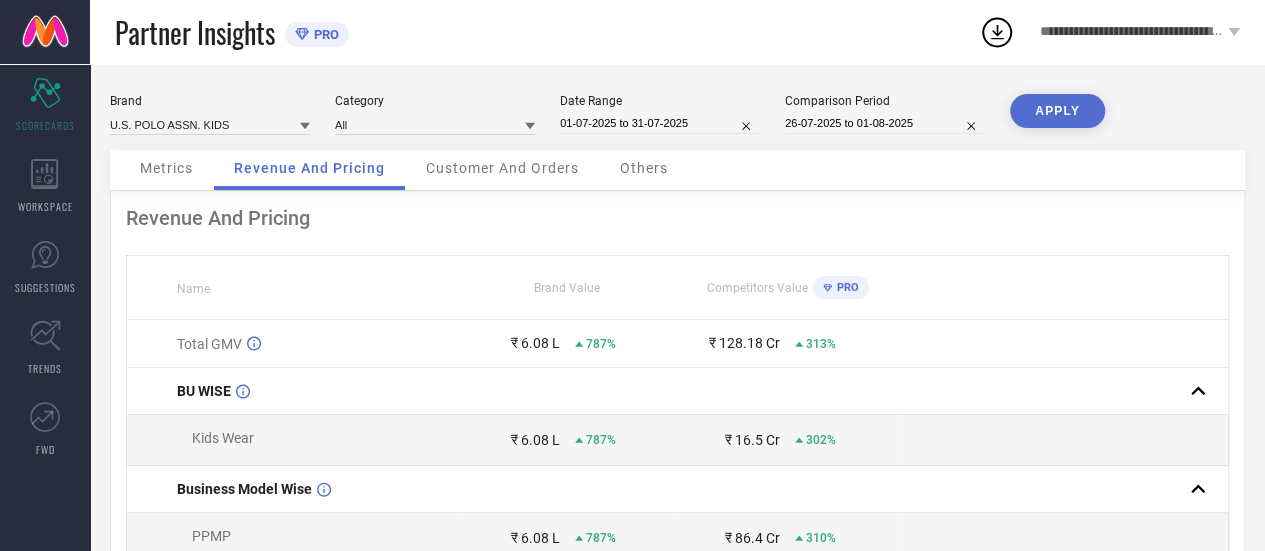 click on "Metrics" at bounding box center (166, 168) 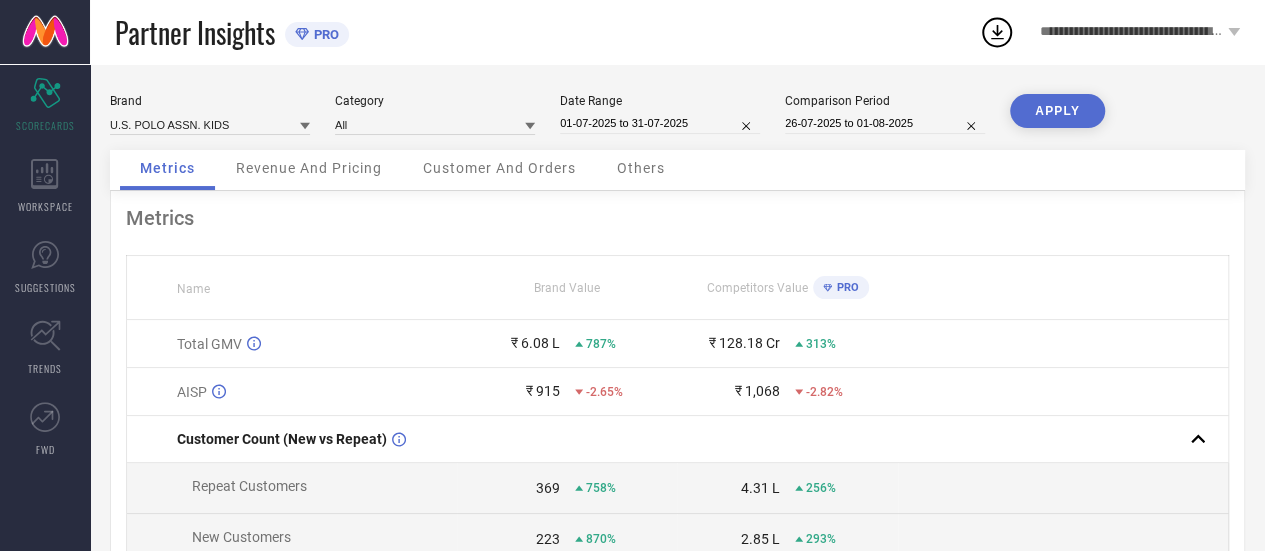 click 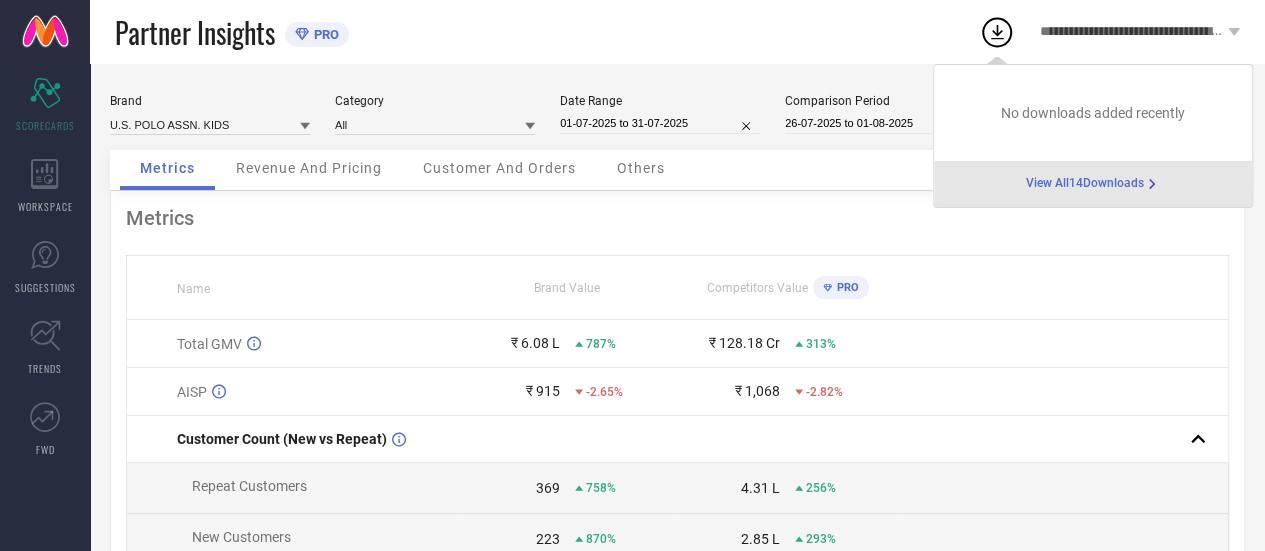 scroll, scrollTop: 285, scrollLeft: 0, axis: vertical 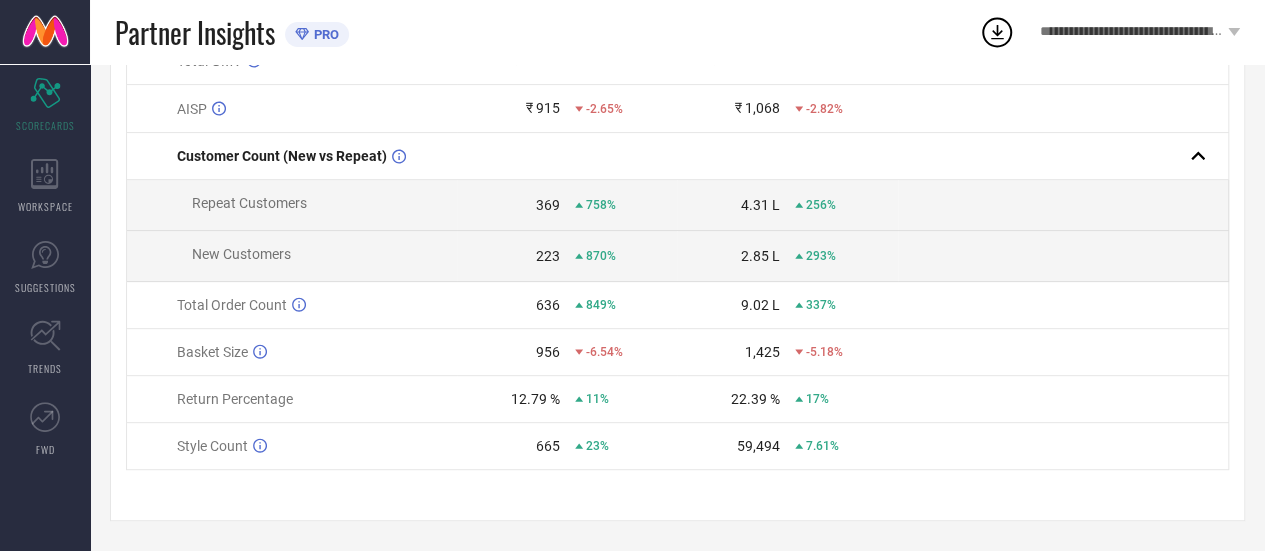 click on "Brand U.S. POLO ASSN. KIDS Category All Date Range 01-07-2025 to 31-07-2025 Comparison Period 26-07-2025 to 01-08-2025 APPLY Metrics Revenue And Pricing Customer And Orders Others Metrics Name Brand Value Competitors Value PRO Total GMV ₹ 6.08 L 787% ₹ 128.18 Cr 313% AISP ₹ 915 -2.65% ₹ 1,068 -2.82% Customer Count (New vs Repeat) Repeat Customers 369 758% 4.31 L 256% New Customers 223 870% 2.85 L 293% Total Order Count 636 849% 9.02 L 337% Basket Size 956 -6.54% 1,425 -5.18% Return Percentage 12.79 % 11% 22.39 % 17% Style Count 665 23% 59,494 7.61%" at bounding box center [677, 166] 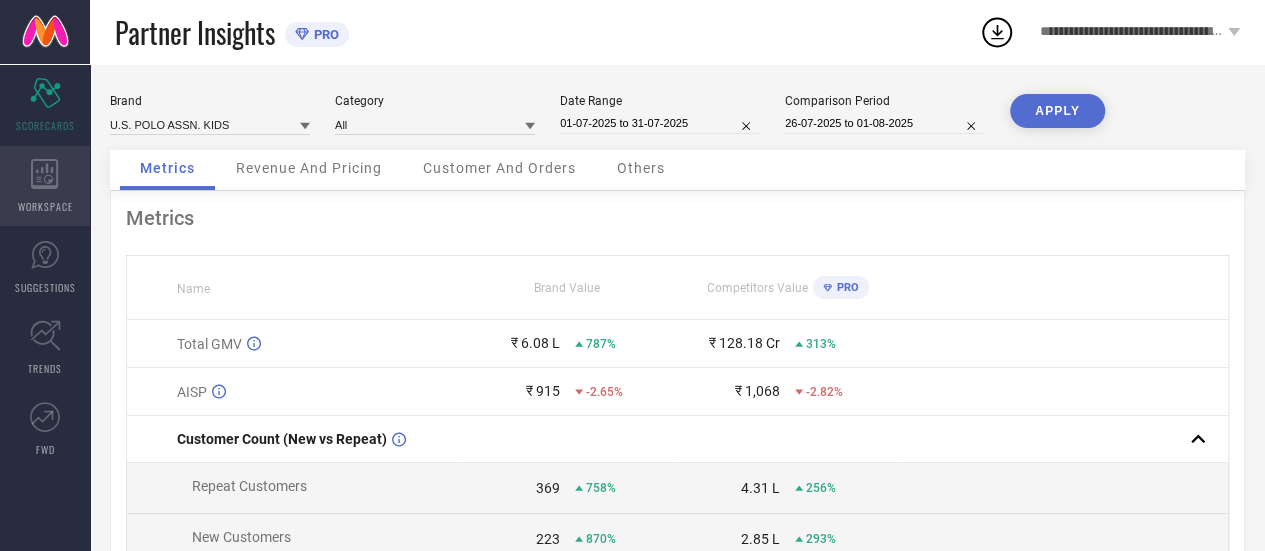 click on "WORKSPACE" at bounding box center (45, 206) 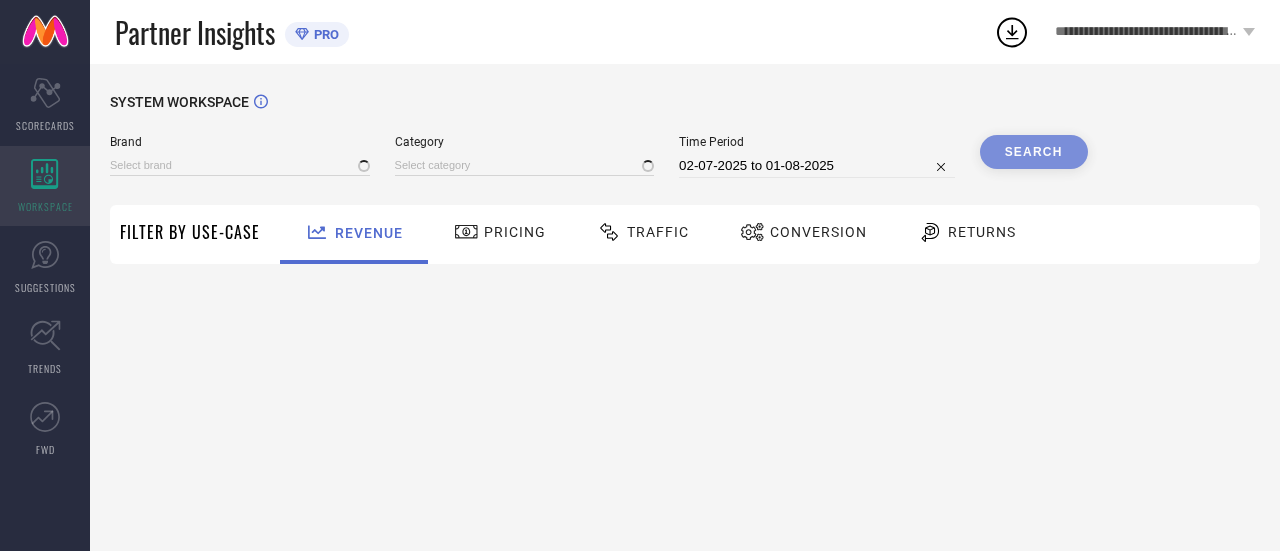 type on "AEROPOSTALE" 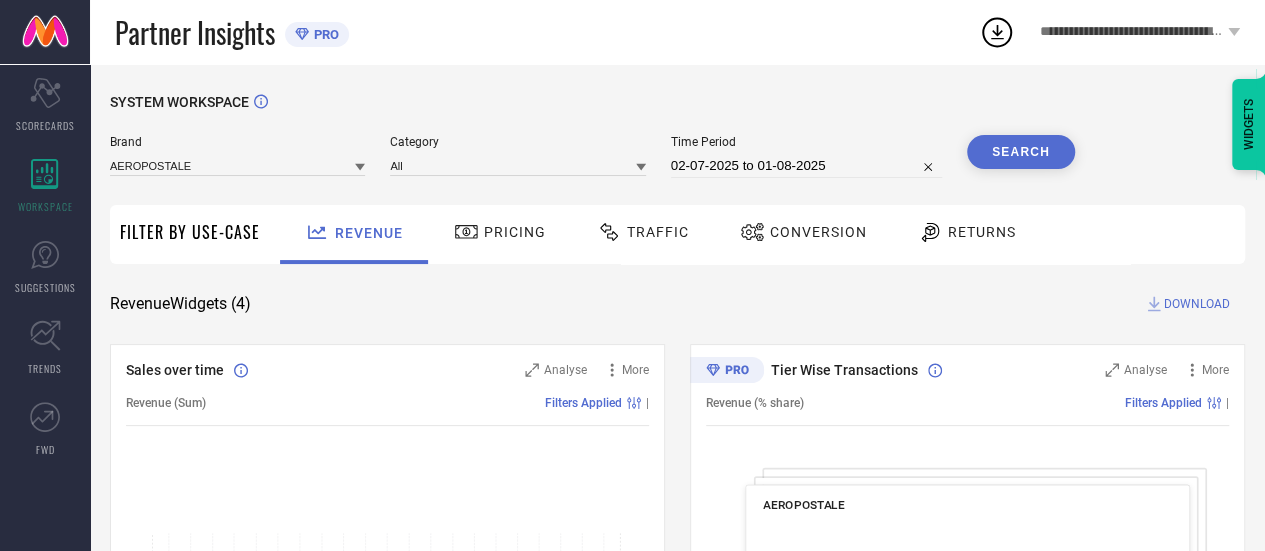 click on "Traffic" at bounding box center [658, 232] 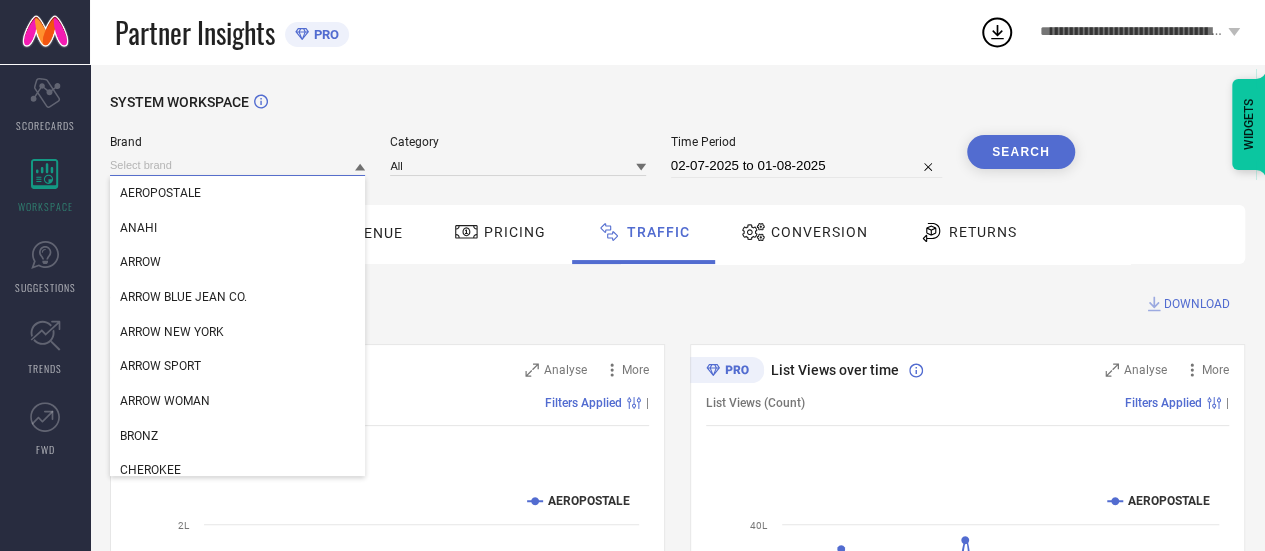 click at bounding box center (237, 165) 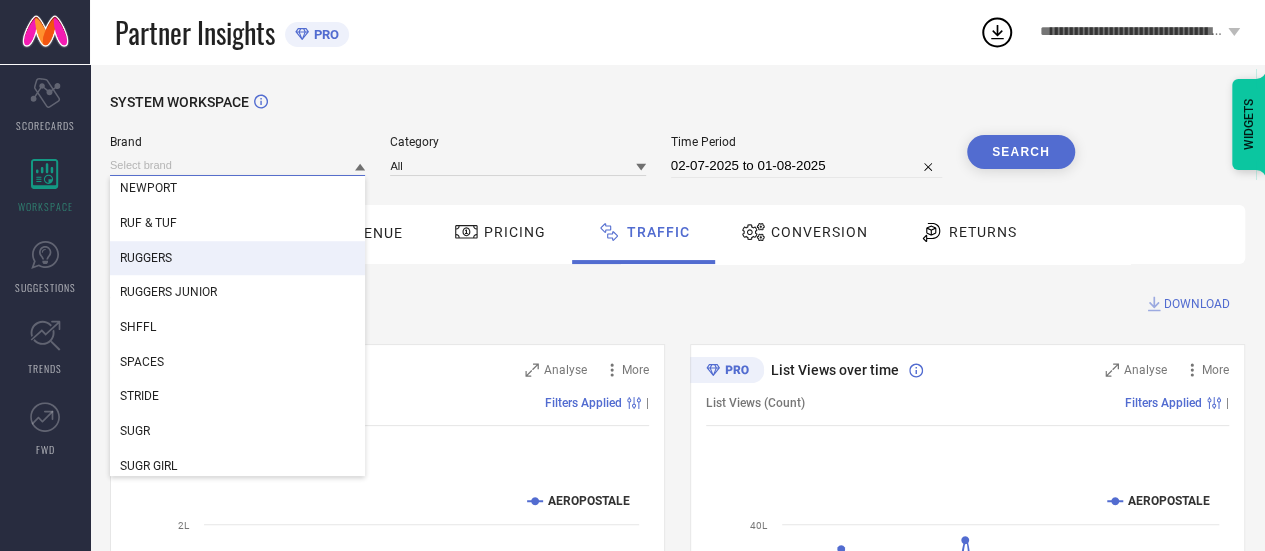 scroll, scrollTop: 913, scrollLeft: 0, axis: vertical 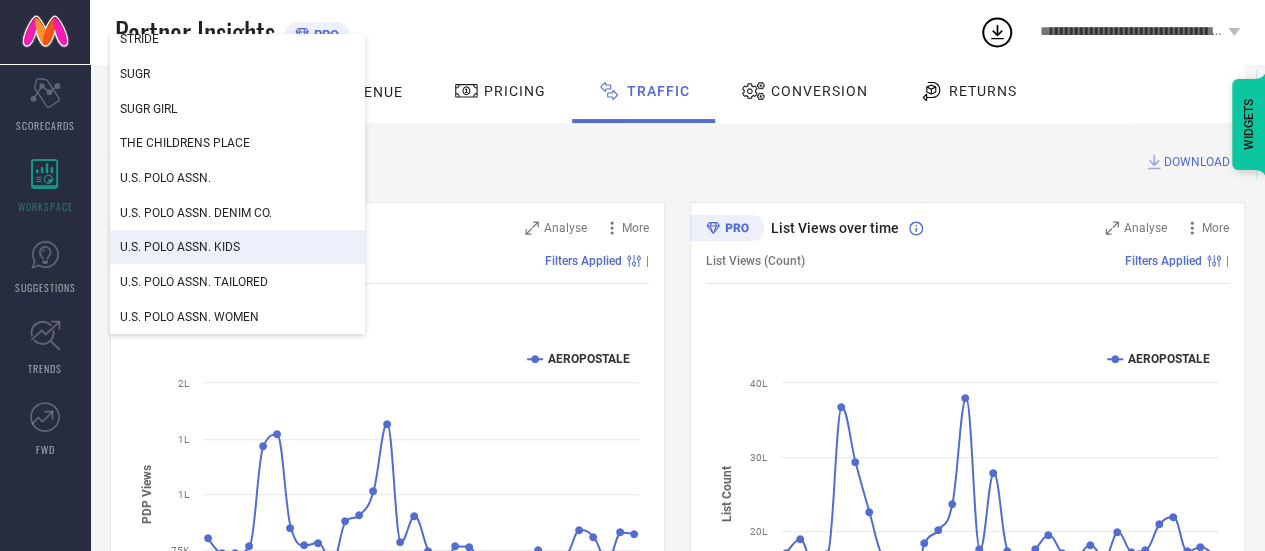 click on "U.S. POLO ASSN. KIDS" at bounding box center [237, 247] 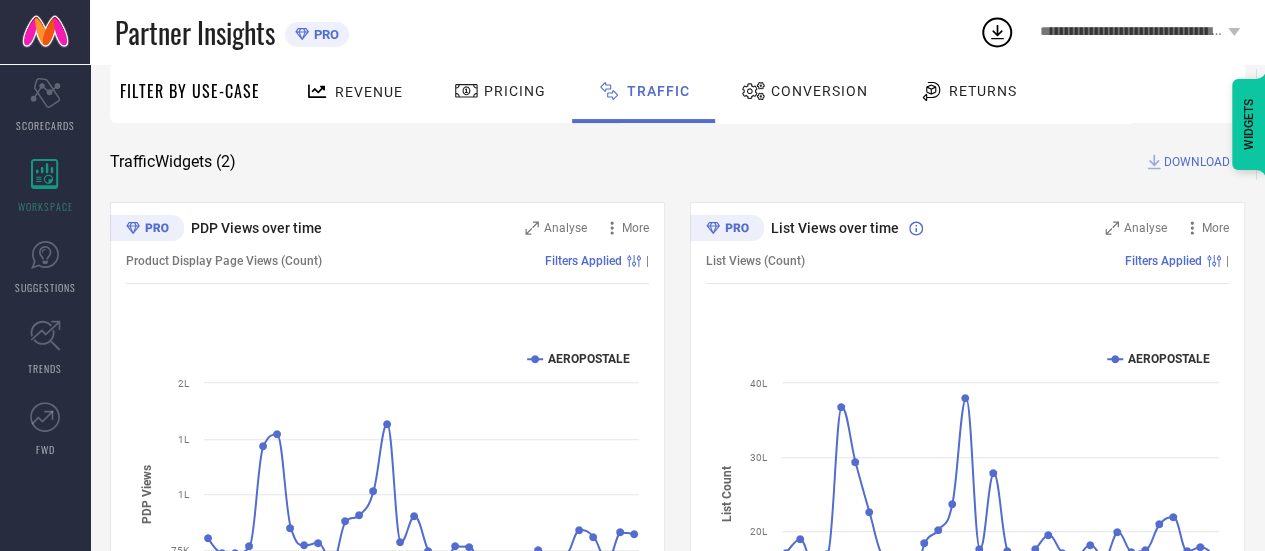 scroll, scrollTop: 0, scrollLeft: 0, axis: both 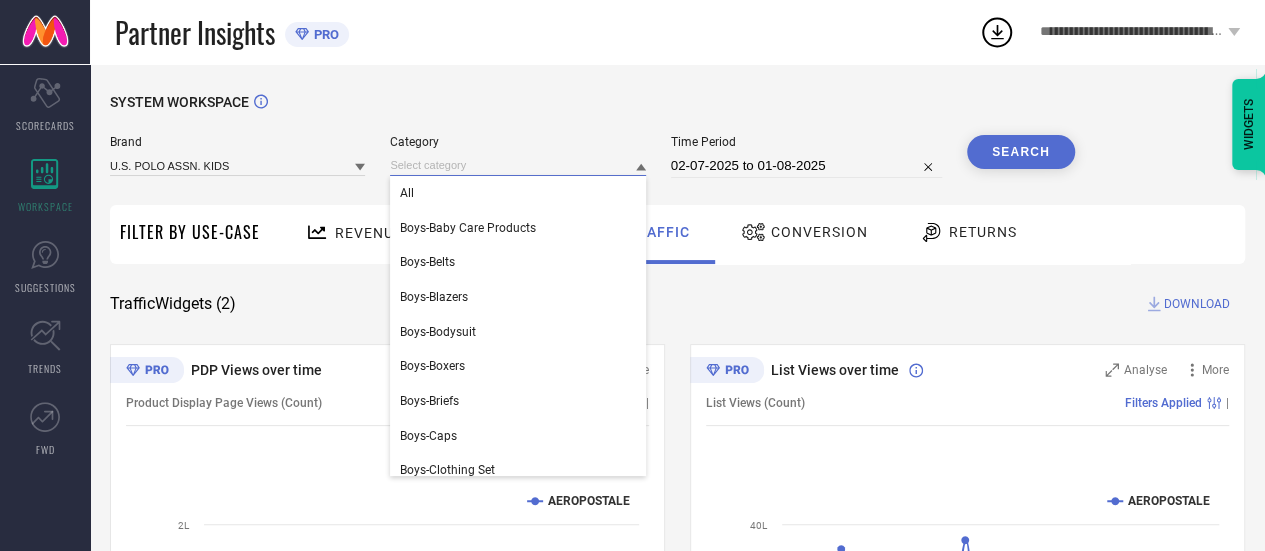 click at bounding box center [517, 165] 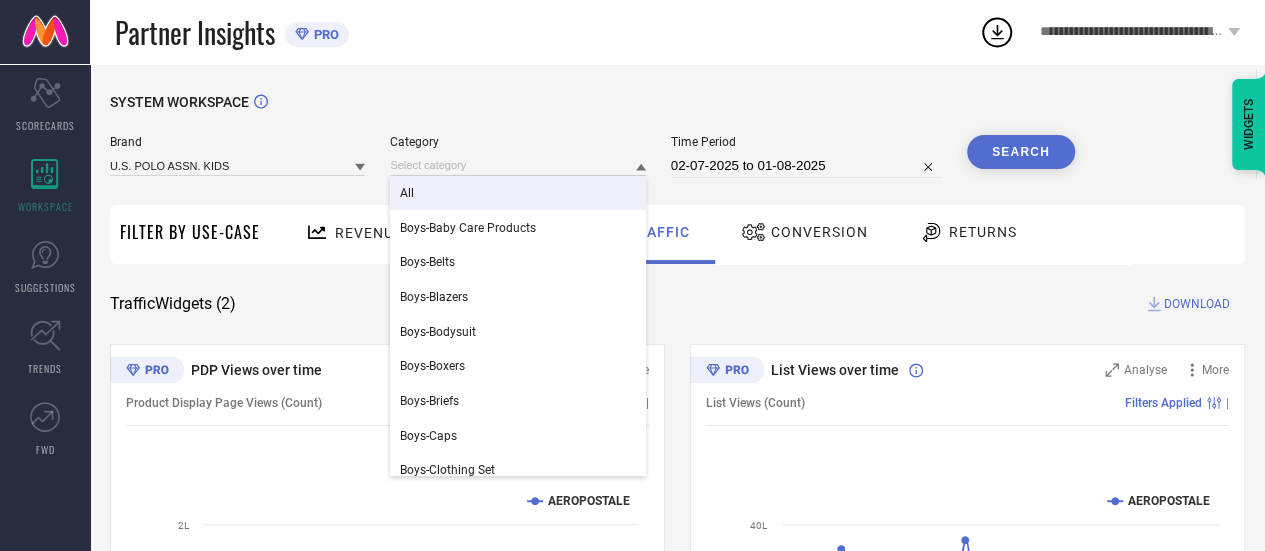 click on "All" at bounding box center (517, 193) 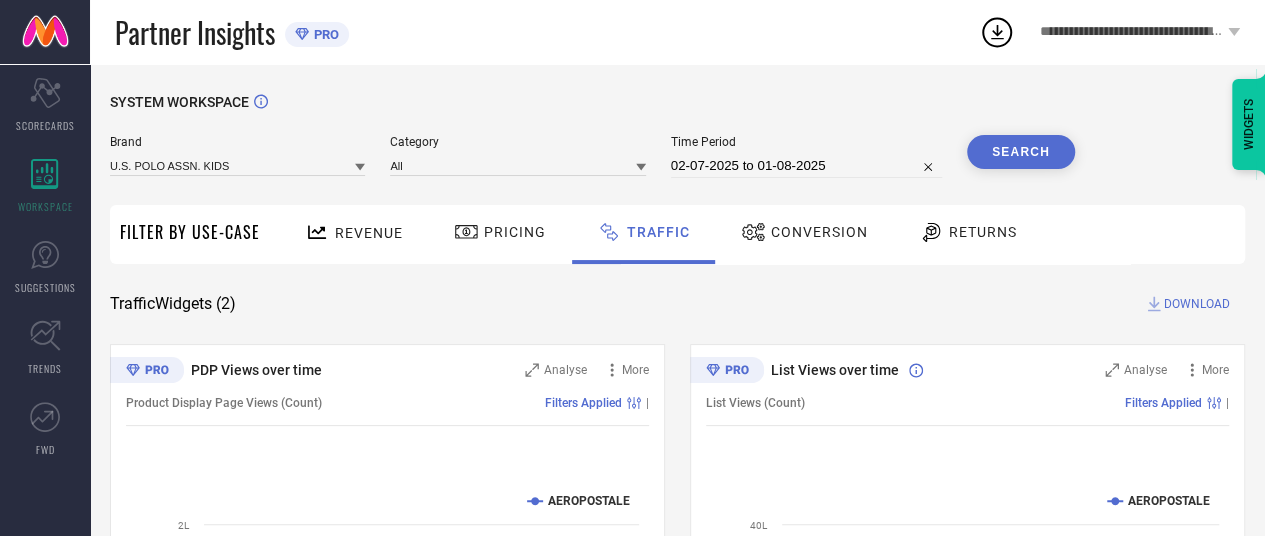 click on "02-07-2025 to 01-08-2025" at bounding box center [806, 166] 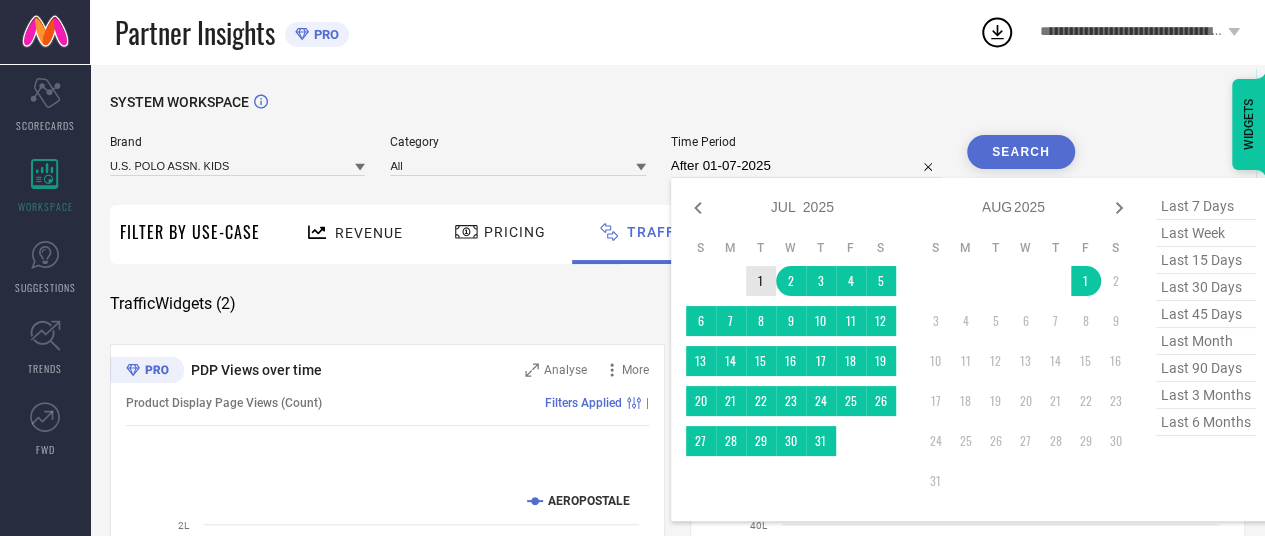 click on "1" at bounding box center [761, 281] 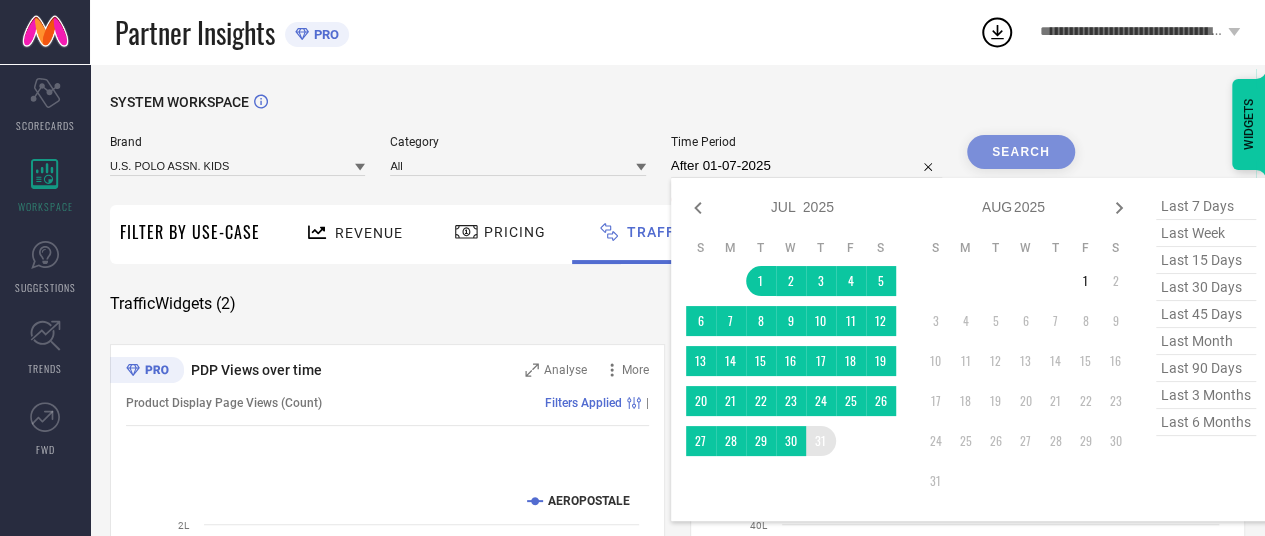 type on "01-07-2025 to 31-07-2025" 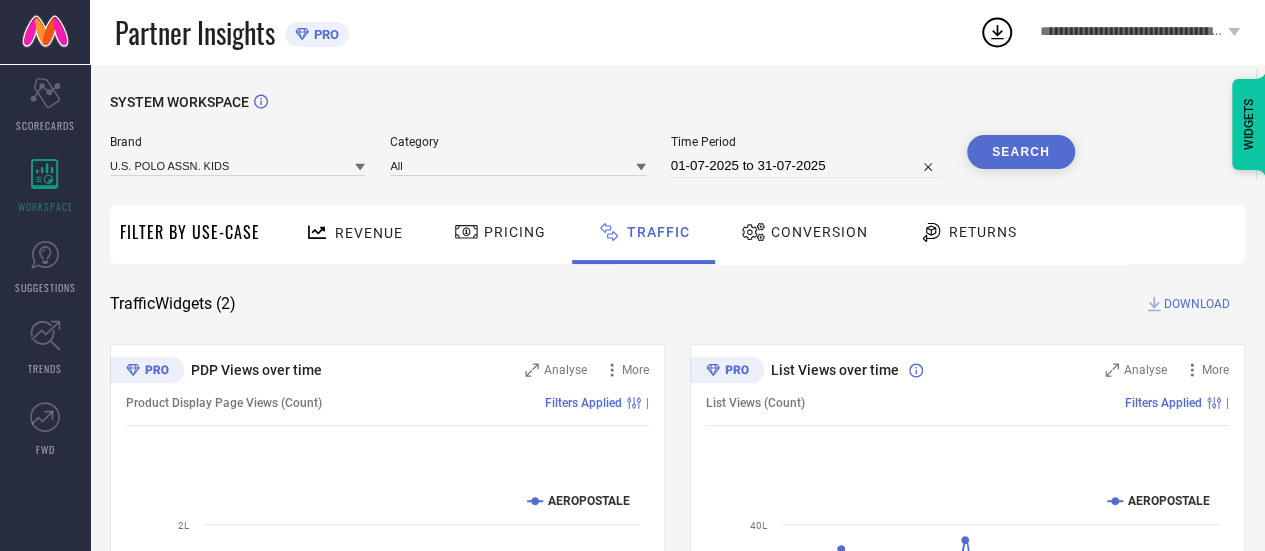 click on "Search" at bounding box center (1021, 152) 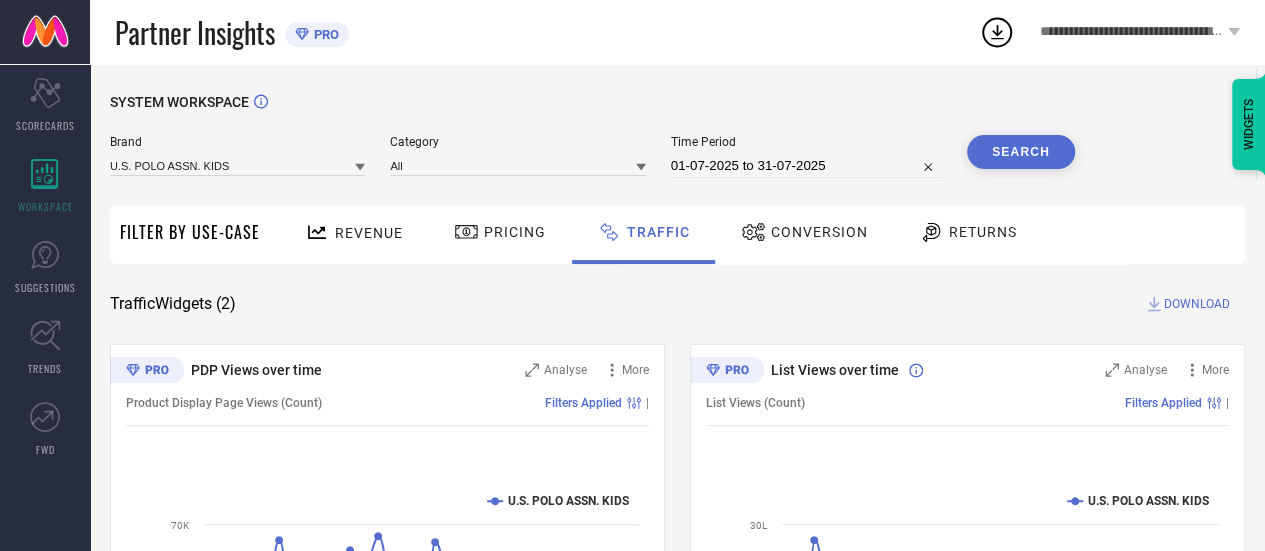 click on "DOWNLOAD" at bounding box center [1197, 304] 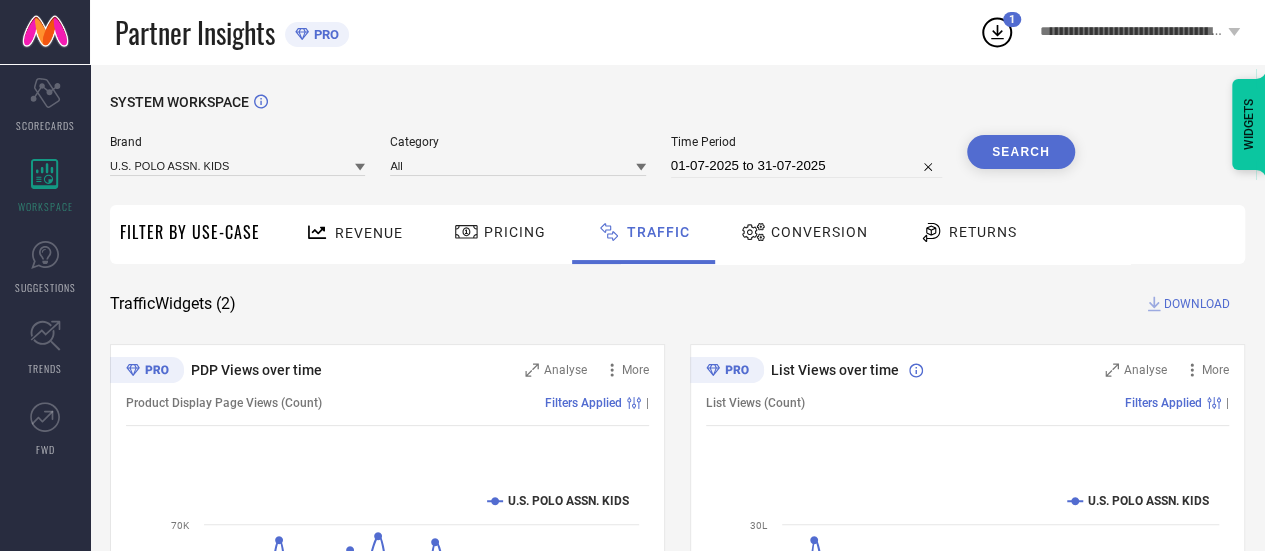 click 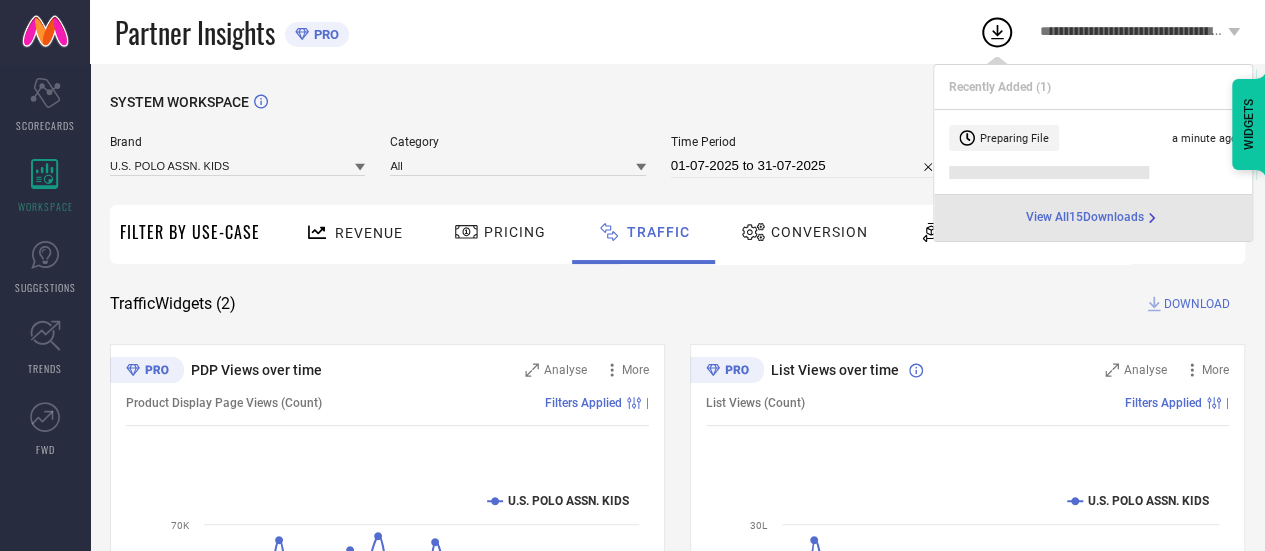 click on "View All 15 Downloads" at bounding box center (1085, 218) 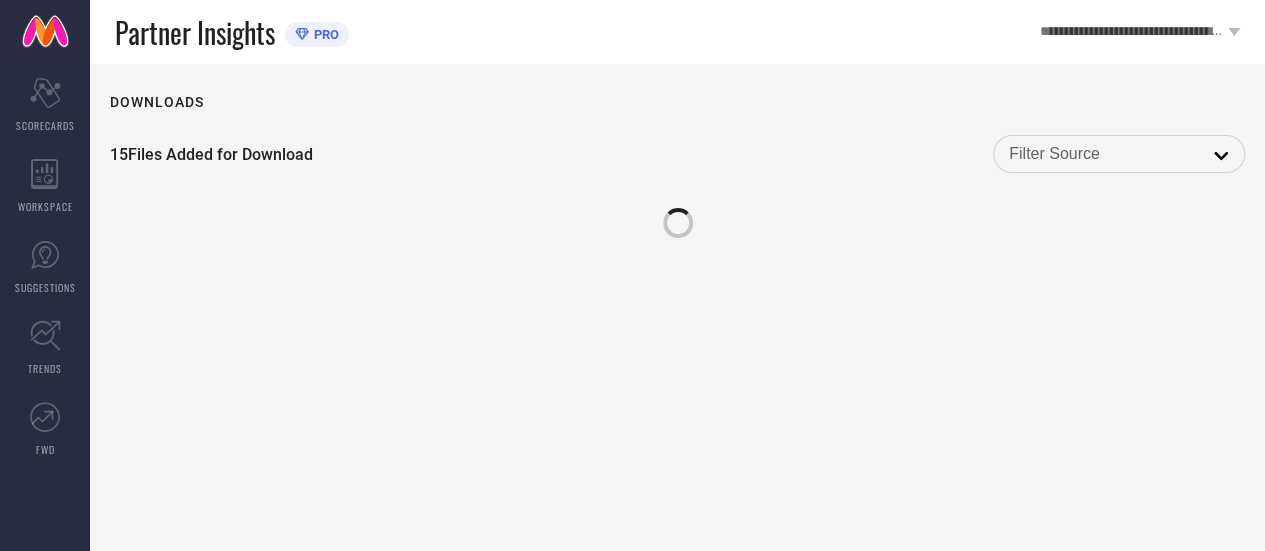scroll, scrollTop: 0, scrollLeft: 0, axis: both 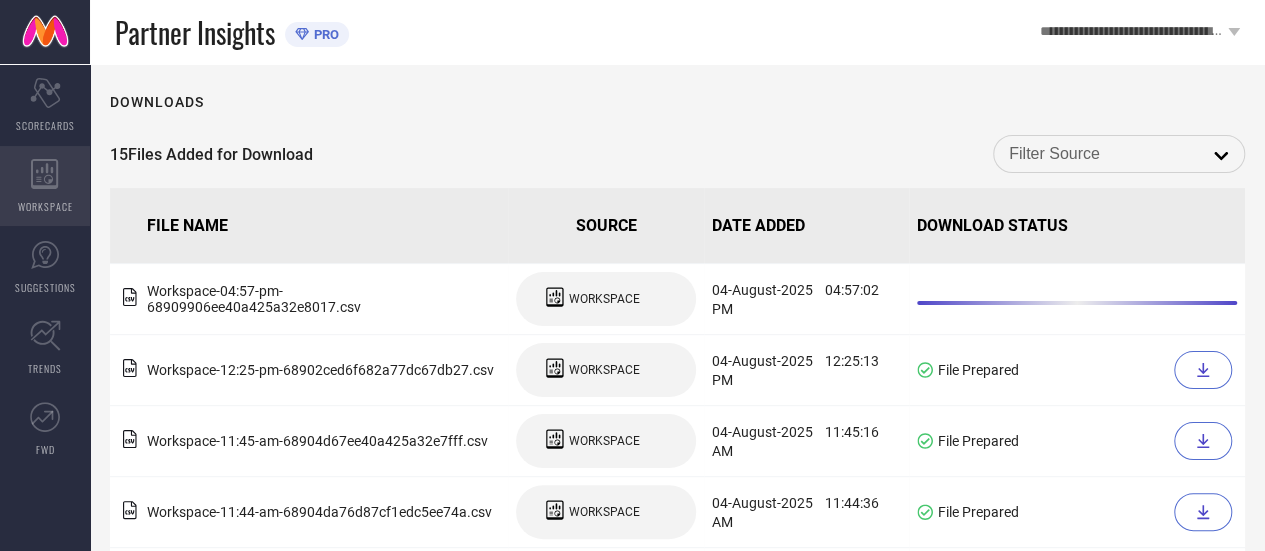 click on "WORKSPACE" at bounding box center (45, 186) 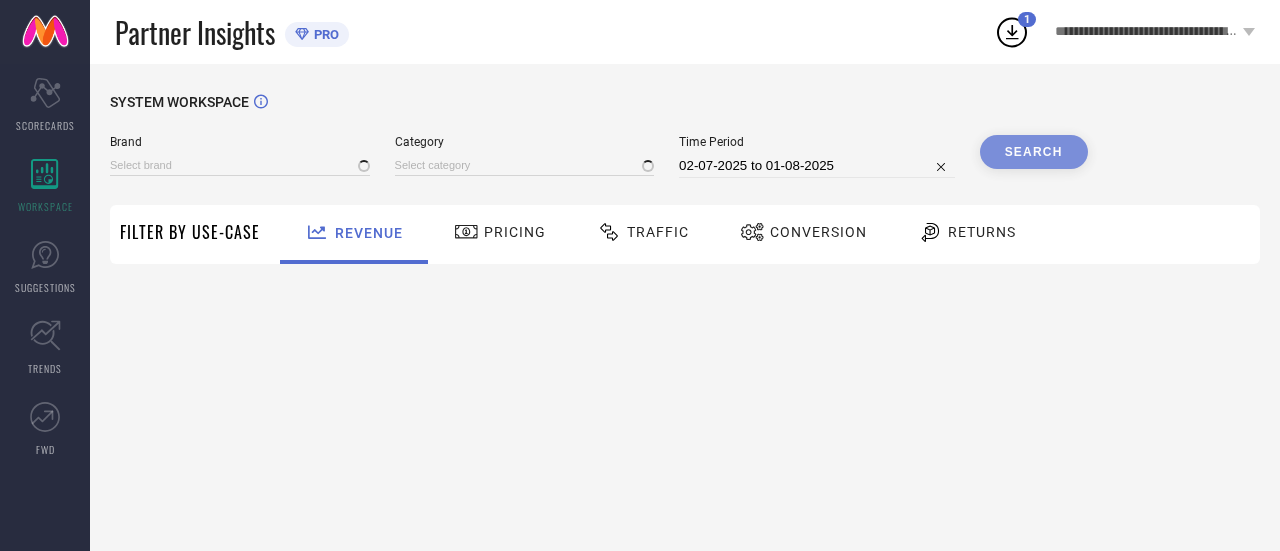 type on "AEROPOSTALE" 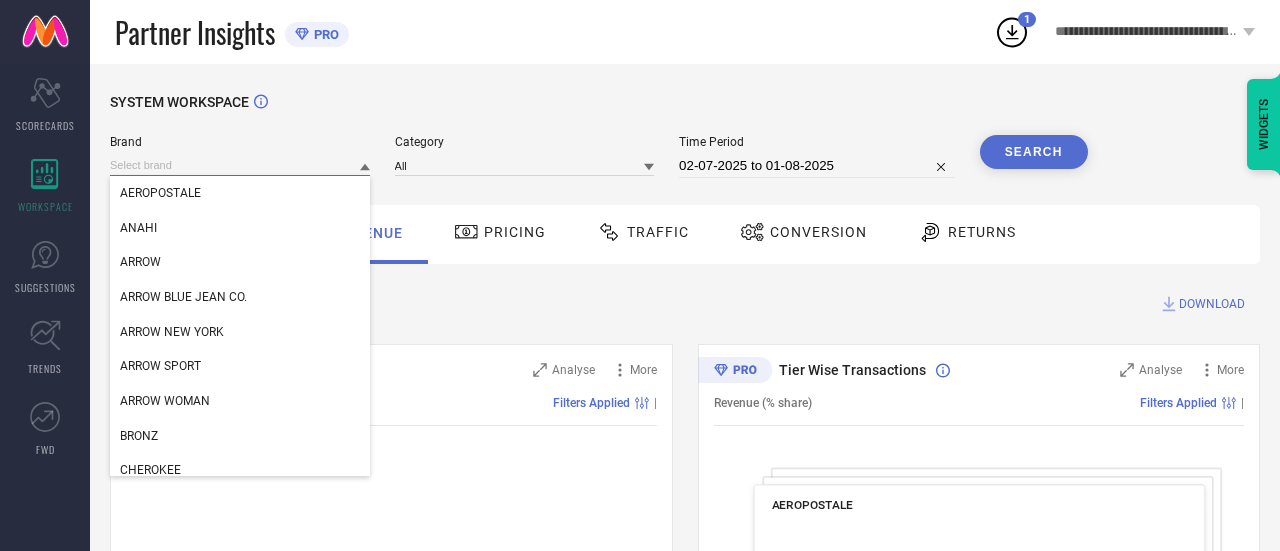click at bounding box center (240, 165) 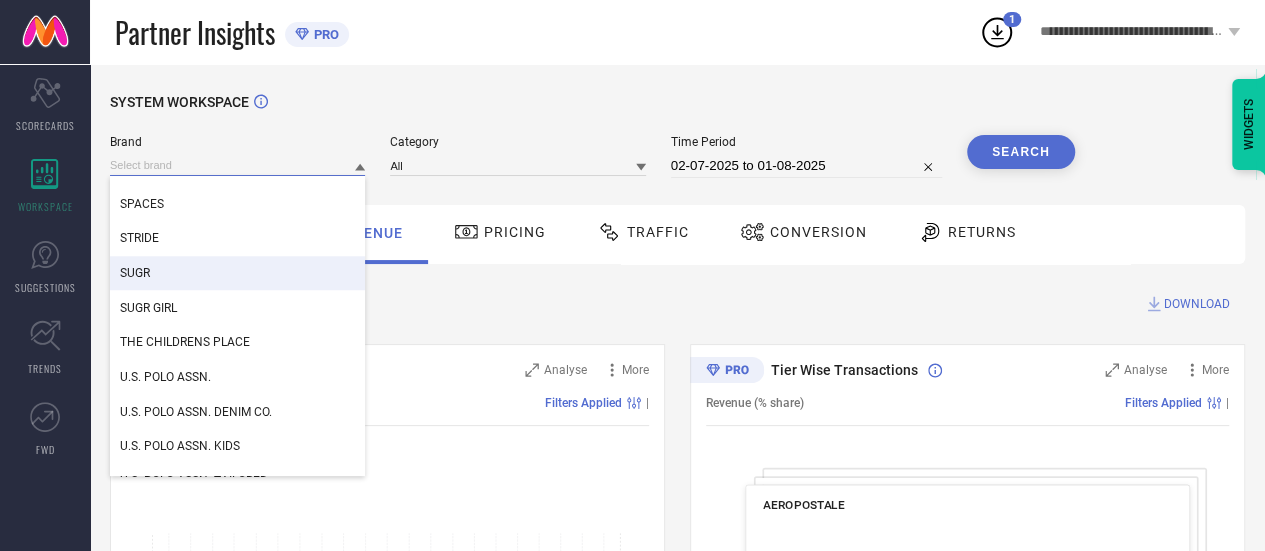 scroll, scrollTop: 913, scrollLeft: 0, axis: vertical 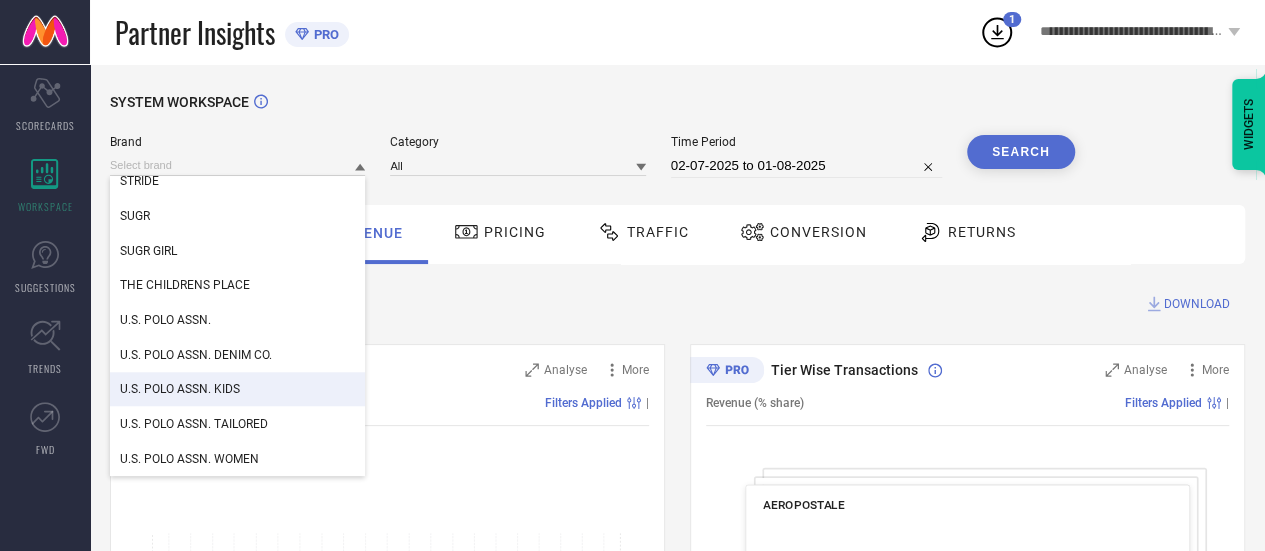 click on "U.S. POLO ASSN. KIDS" at bounding box center [180, 389] 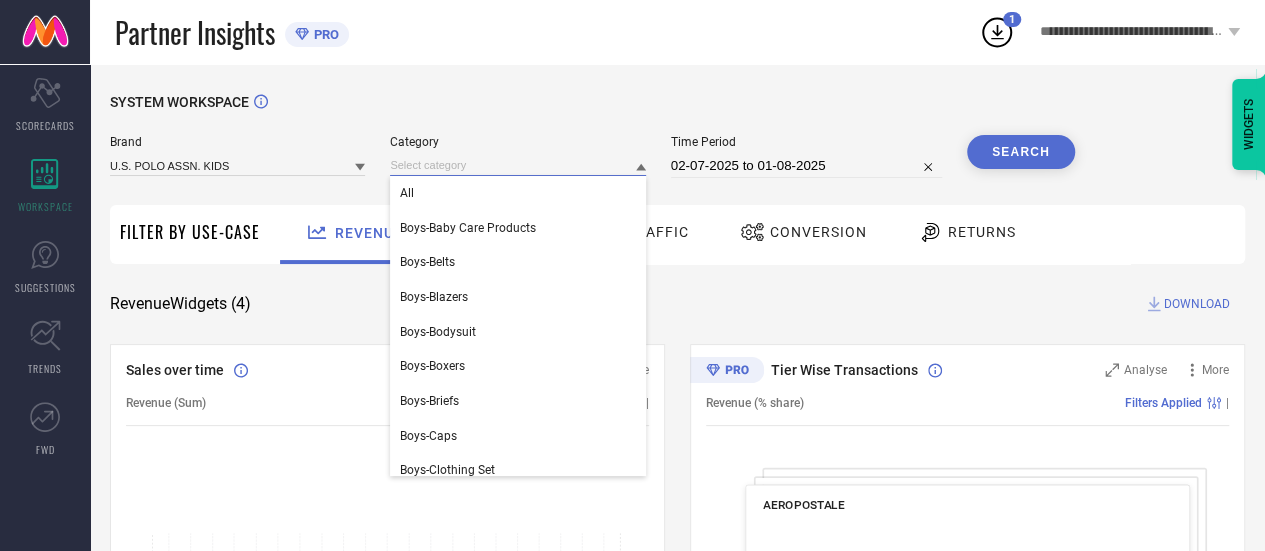 click at bounding box center [517, 165] 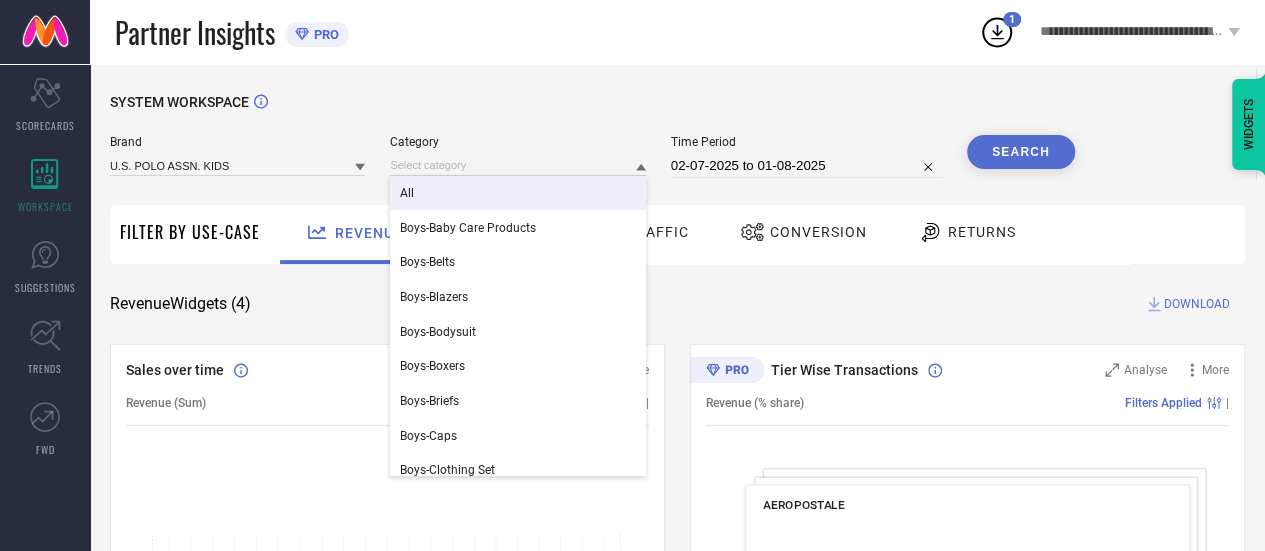 click on "All" at bounding box center [517, 193] 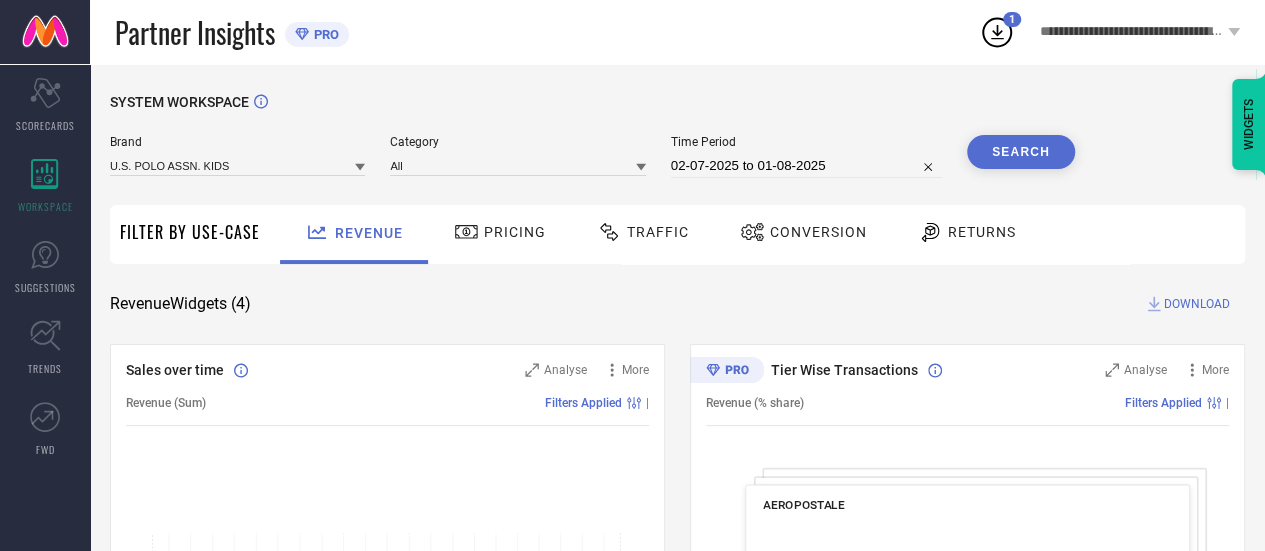 click on "Traffic" at bounding box center [643, 232] 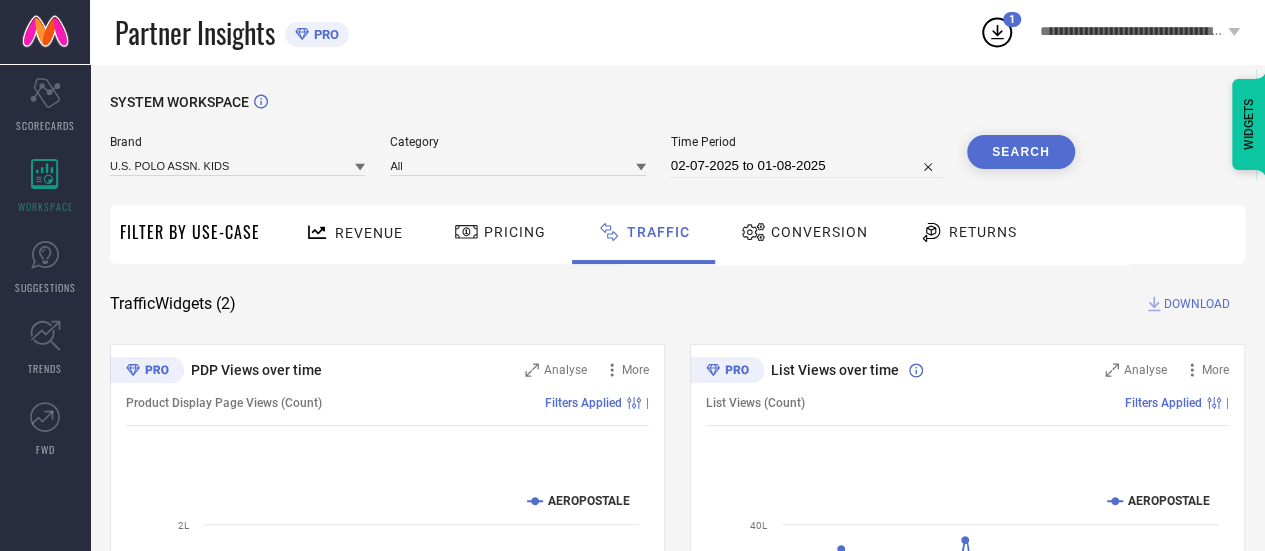 click on "02-07-2025 to 01-08-2025" at bounding box center [806, 166] 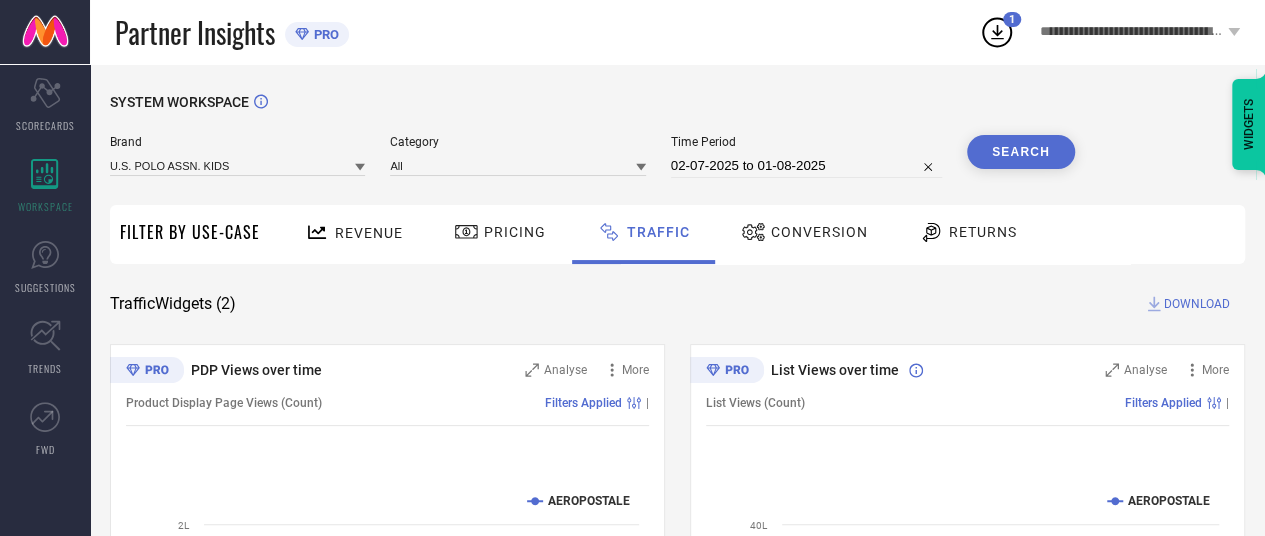select on "6" 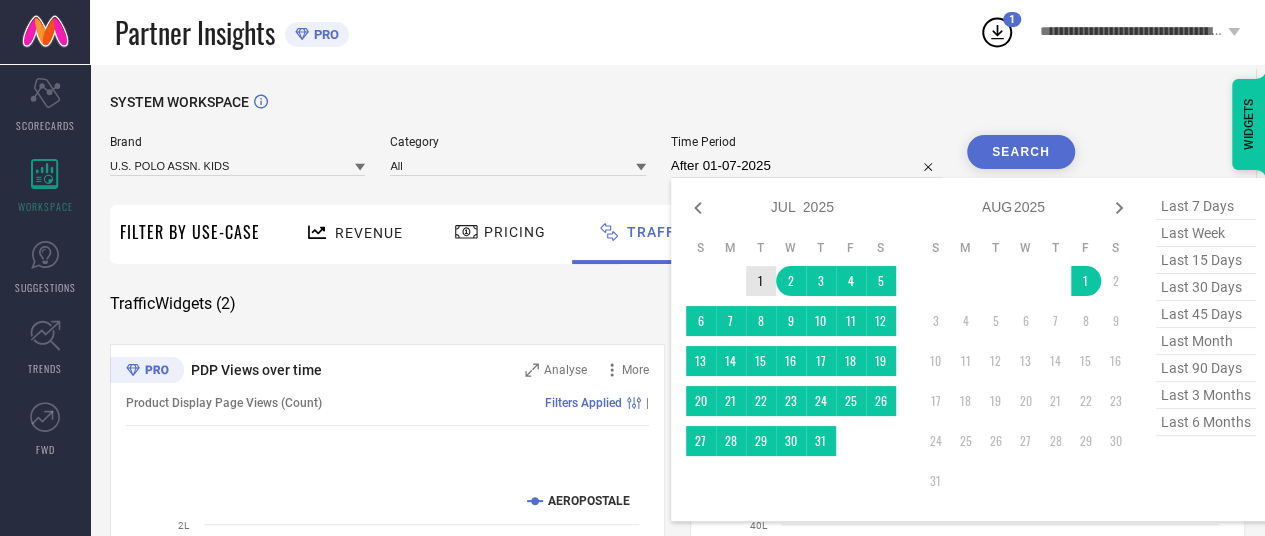 click on "1" at bounding box center [761, 281] 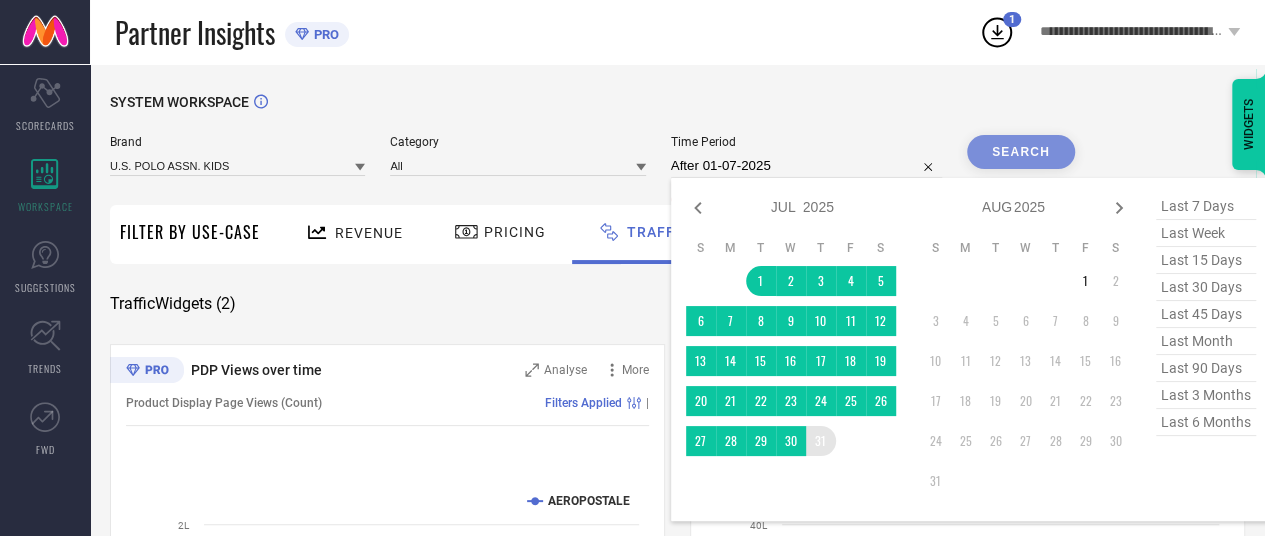 type on "01-07-2025 to 31-07-2025" 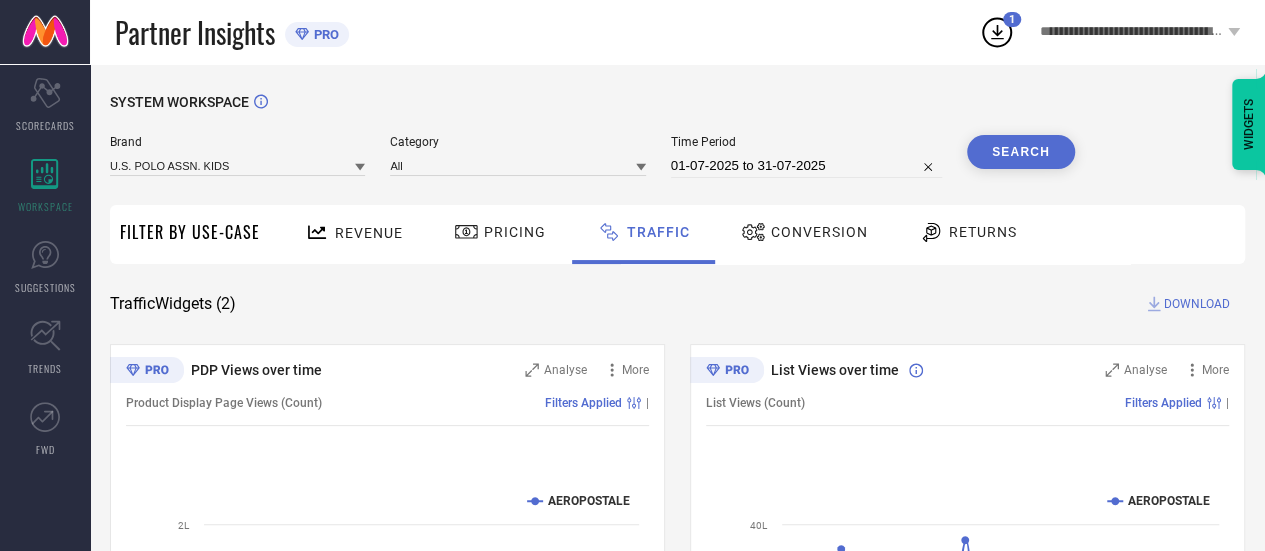 click on "Search" at bounding box center (1021, 152) 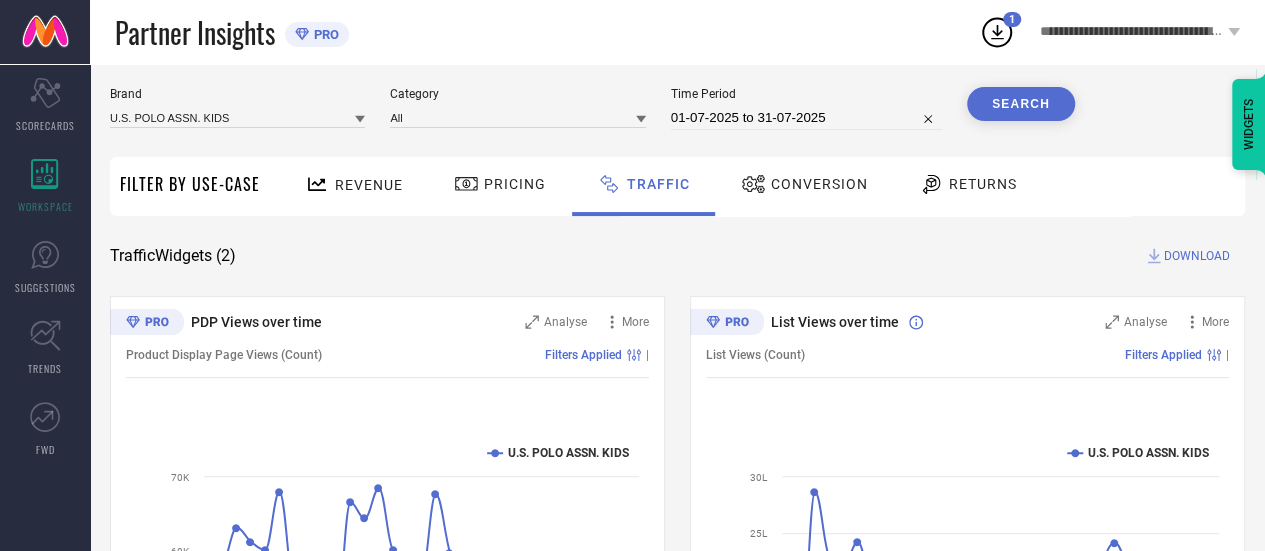 scroll, scrollTop: 49, scrollLeft: 0, axis: vertical 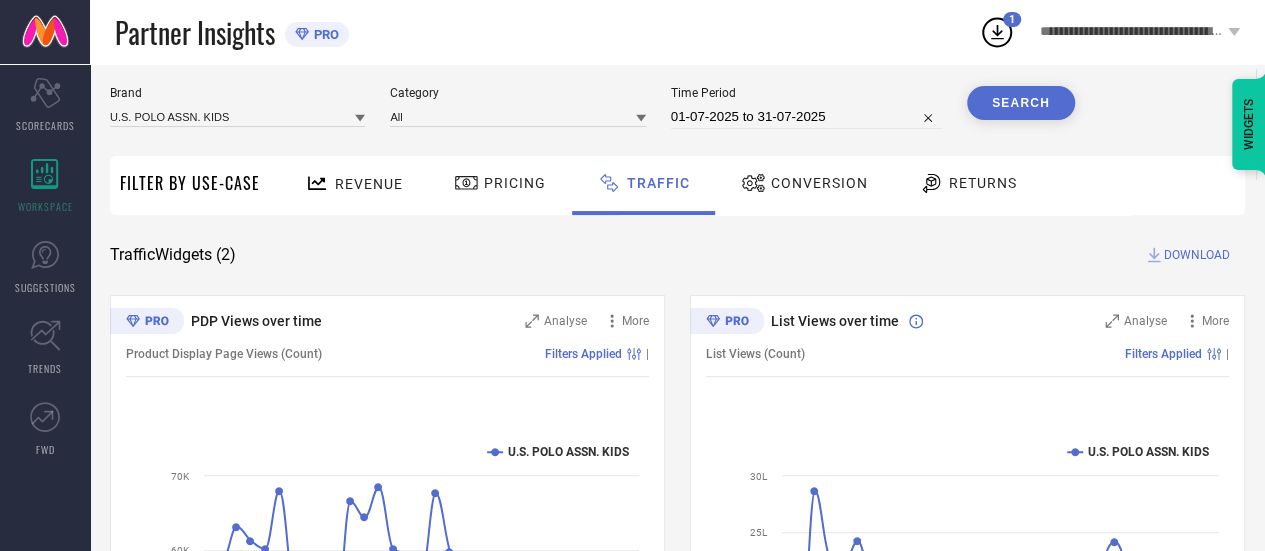 click on "DOWNLOAD" at bounding box center [1197, 255] 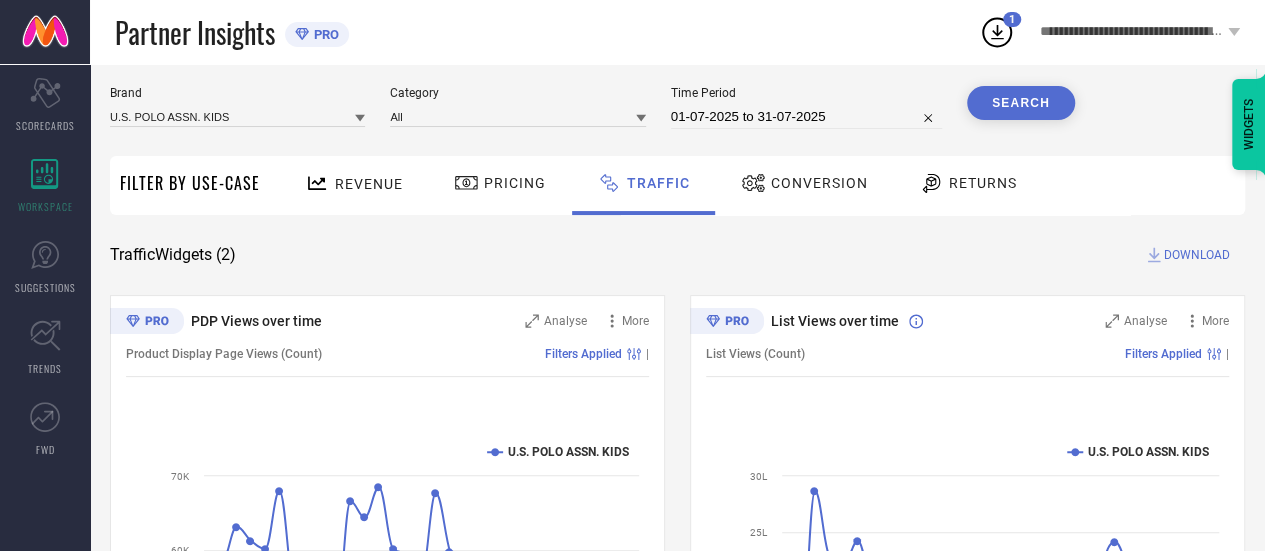 click 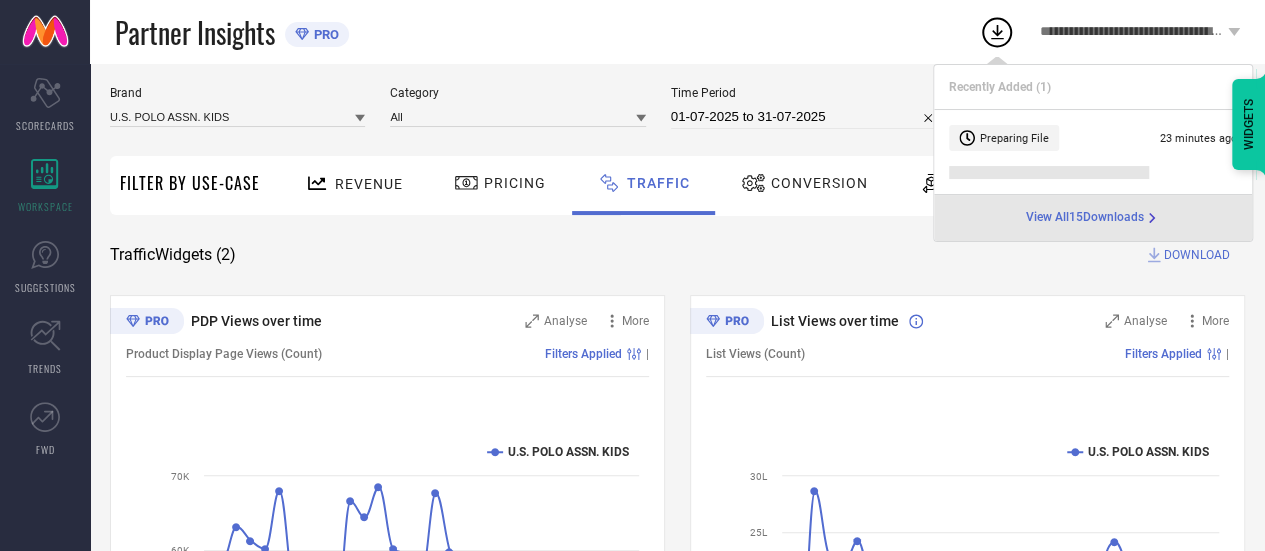 click on "SYSTEM WORKSPACE Brand U.S. POLO ASSN. KIDS Category All Time Period 01-07-2025 to 31-07-2025 Search Filter By Use-Case Revenue Pricing Traffic Conversion Returns Traffic Widgets ( 2 ) DOWNLOAD PDP Views over time Analyse More Product Display Page Views (Count) Filters Applied | Created with Highcharts 9.3.3 Time Aggregate PDP Views U.S. POLO ASSN. KIDS 07 Jul 25 14 Jul 25 21 Jul 25 28 Jul 25 50K 60K 70K 40K List Views over time Analyse More List Views (Count) Filters Applied | Created with Highcharts 9.3.3 Time Aggregate List Count U.S. POLO ASSN. KIDS 07 Jul 25 14 Jul 25 21 Jul 25 28 Jul 25 10L 15L 20L 25L 30L WIDGETS" at bounding box center [677, 420] 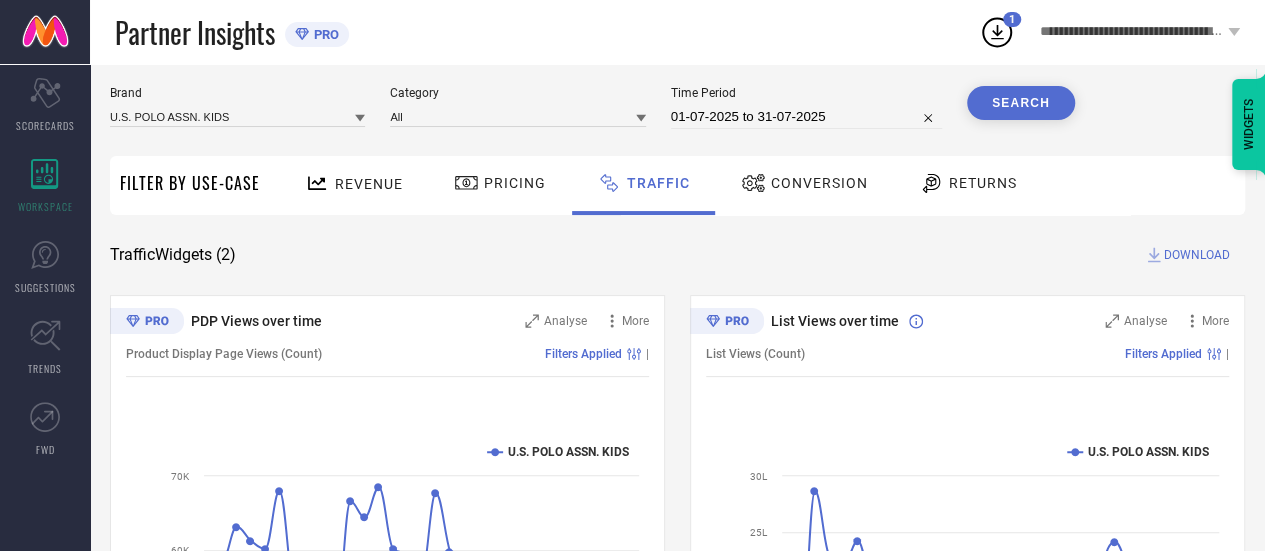 click on "DOWNLOAD" at bounding box center (1197, 255) 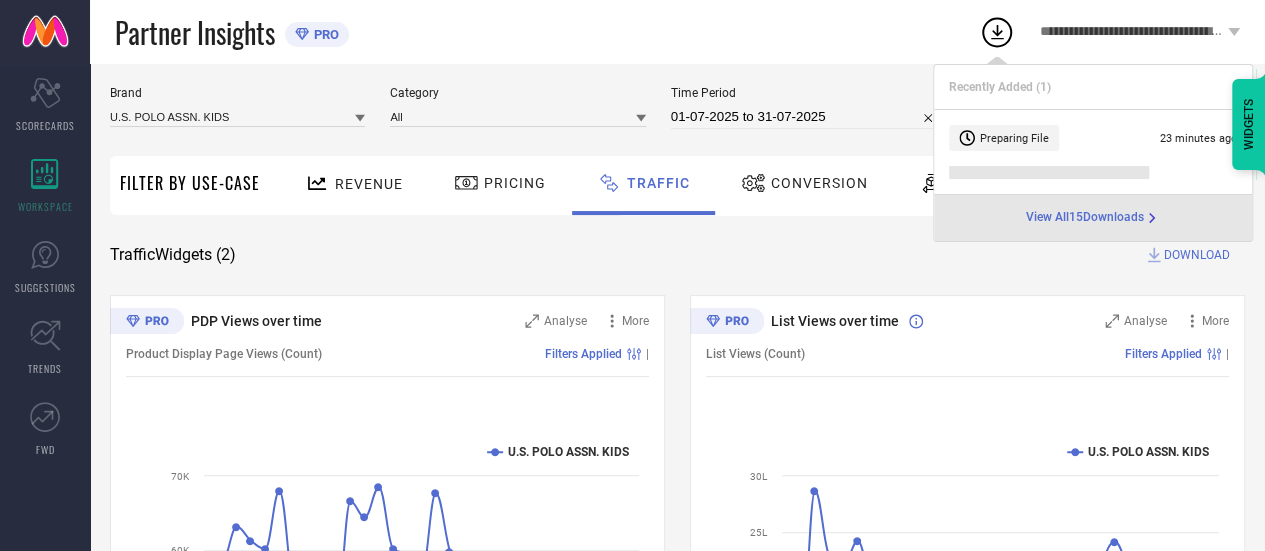 click 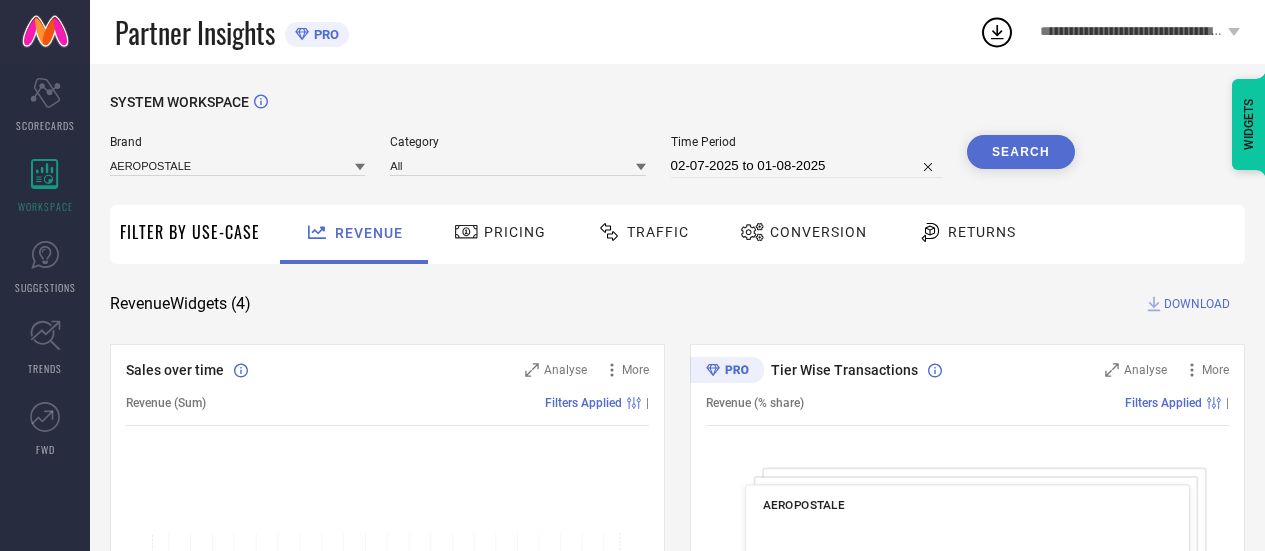 scroll, scrollTop: 0, scrollLeft: 0, axis: both 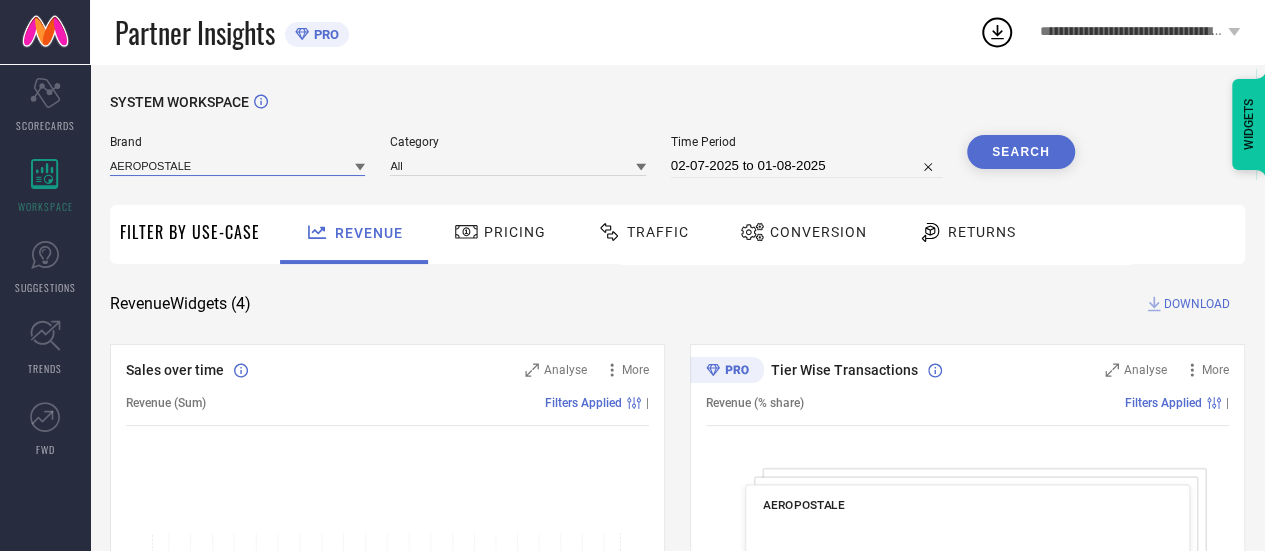 click at bounding box center [237, 165] 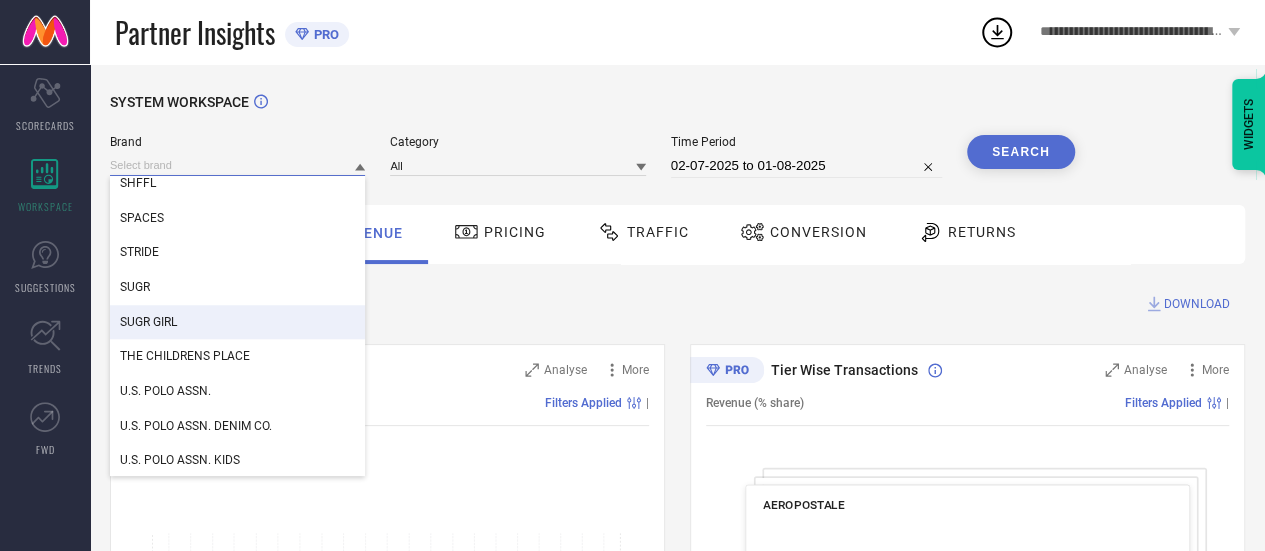 scroll, scrollTop: 913, scrollLeft: 0, axis: vertical 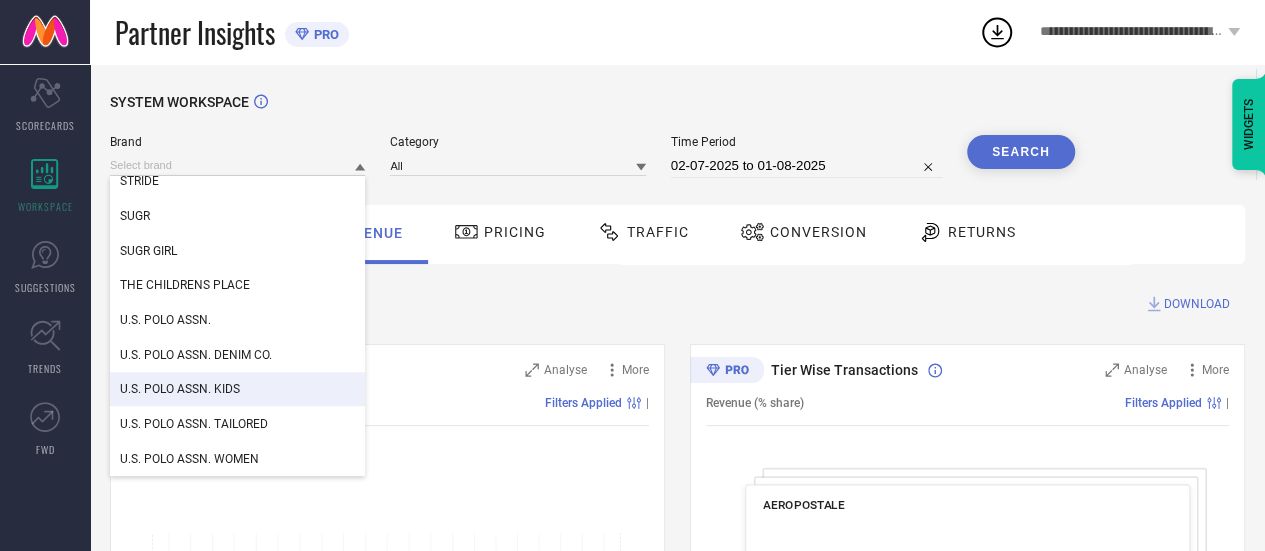 click on "U.S. POLO ASSN. KIDS" at bounding box center (180, 389) 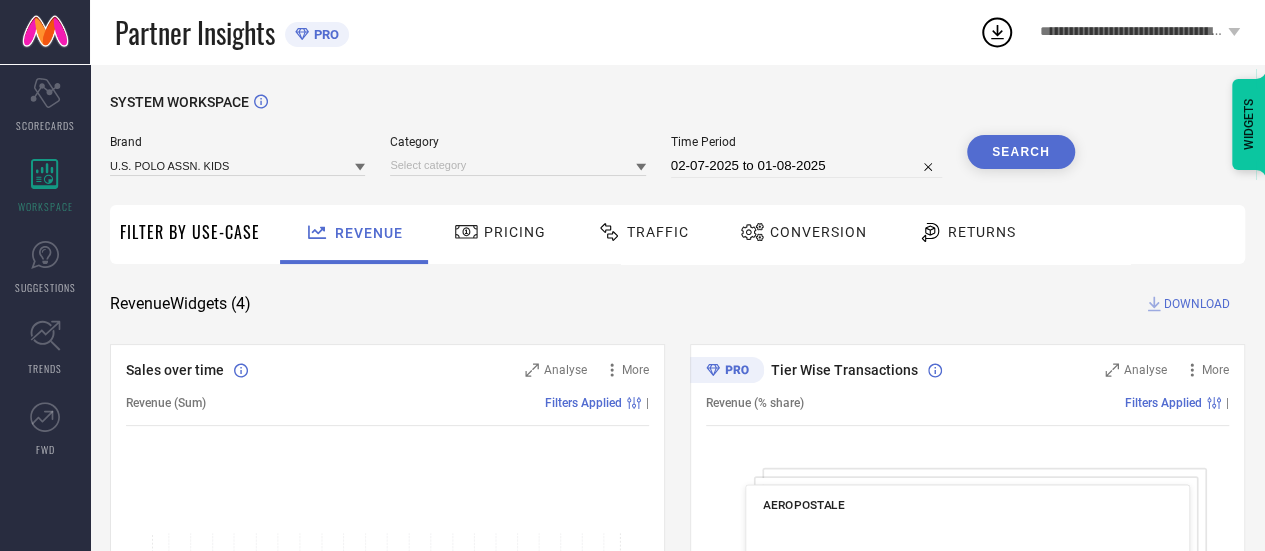 click on "Traffic" at bounding box center [658, 232] 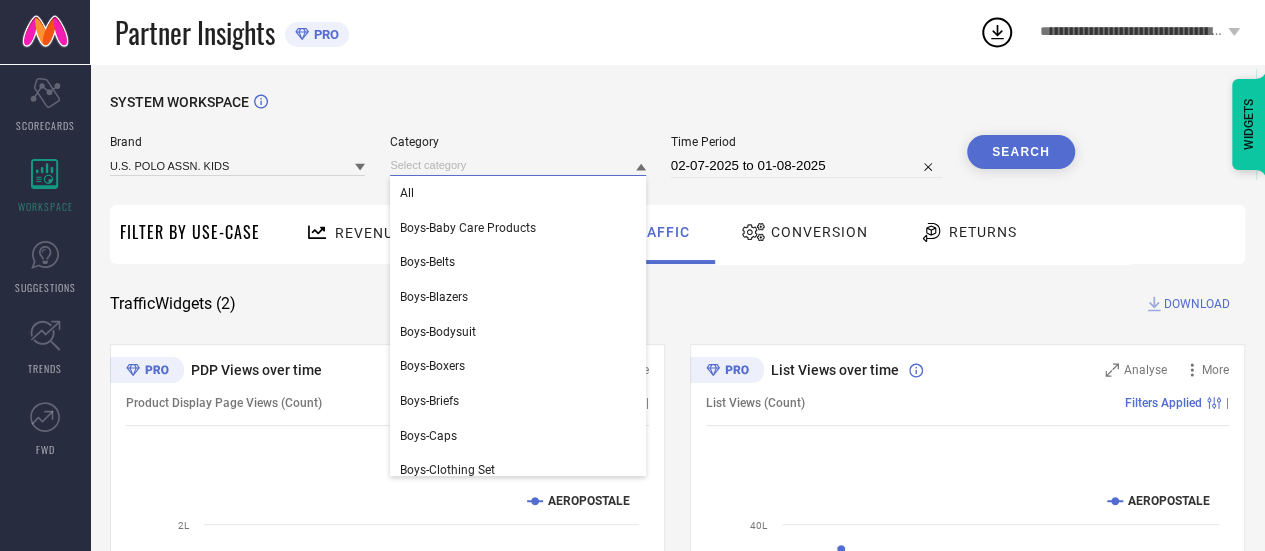 click at bounding box center [517, 165] 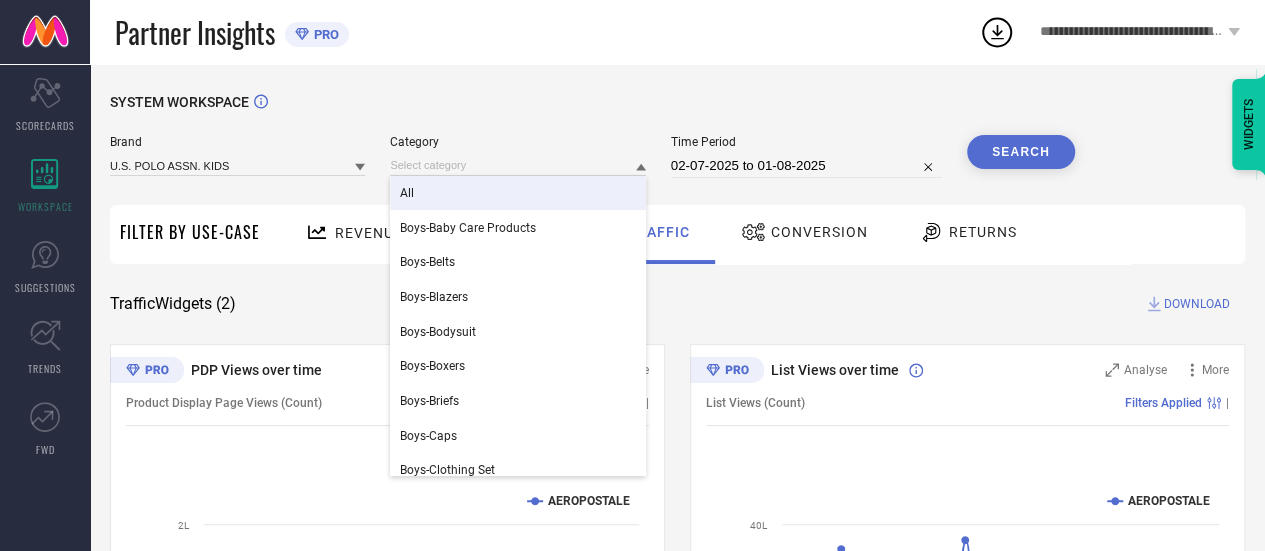 click on "All" at bounding box center (517, 193) 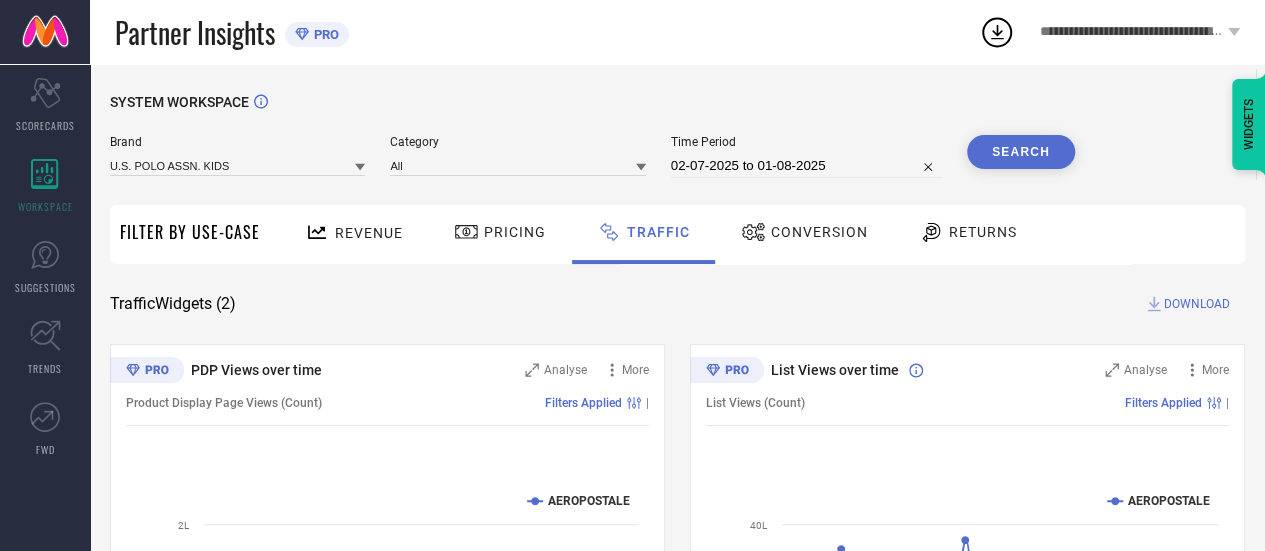 select on "6" 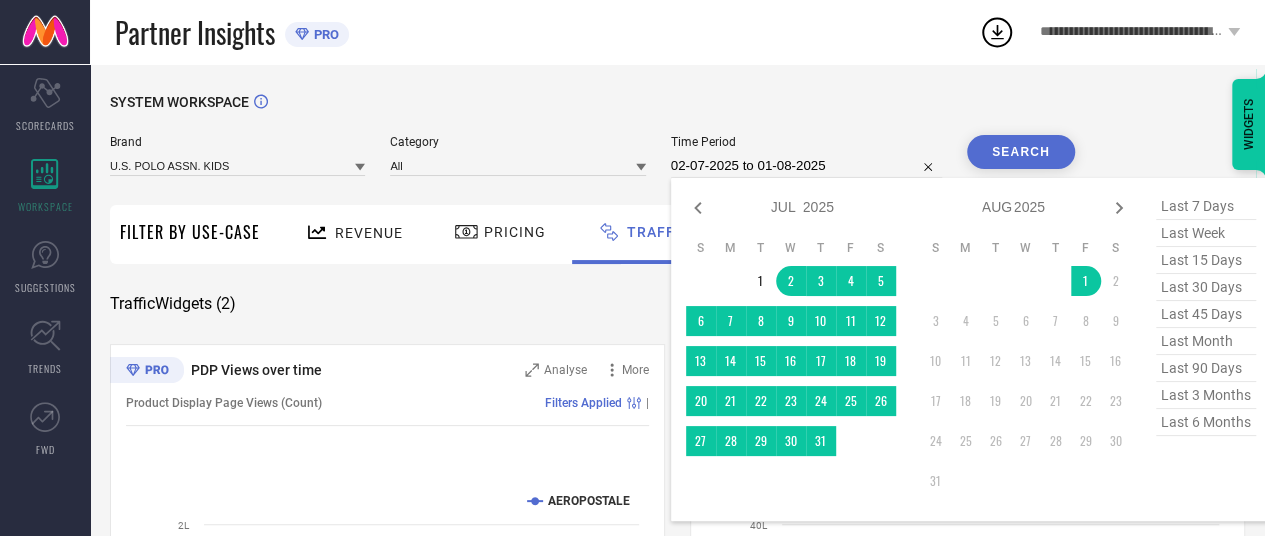 click on "02-07-2025 to 01-08-2025" at bounding box center [806, 166] 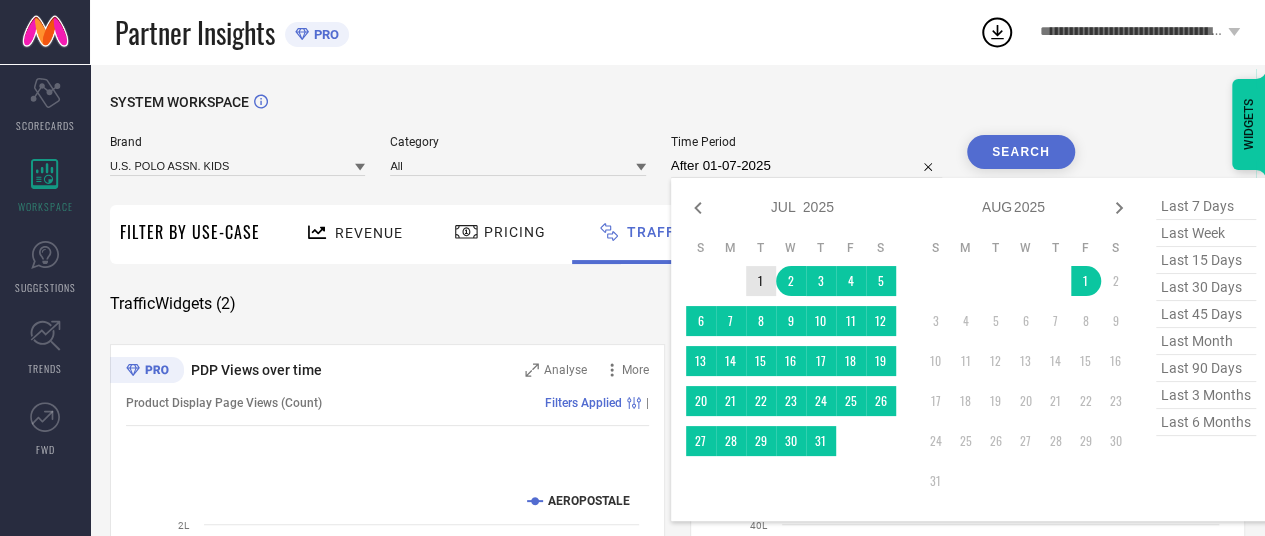 click on "1" at bounding box center (761, 281) 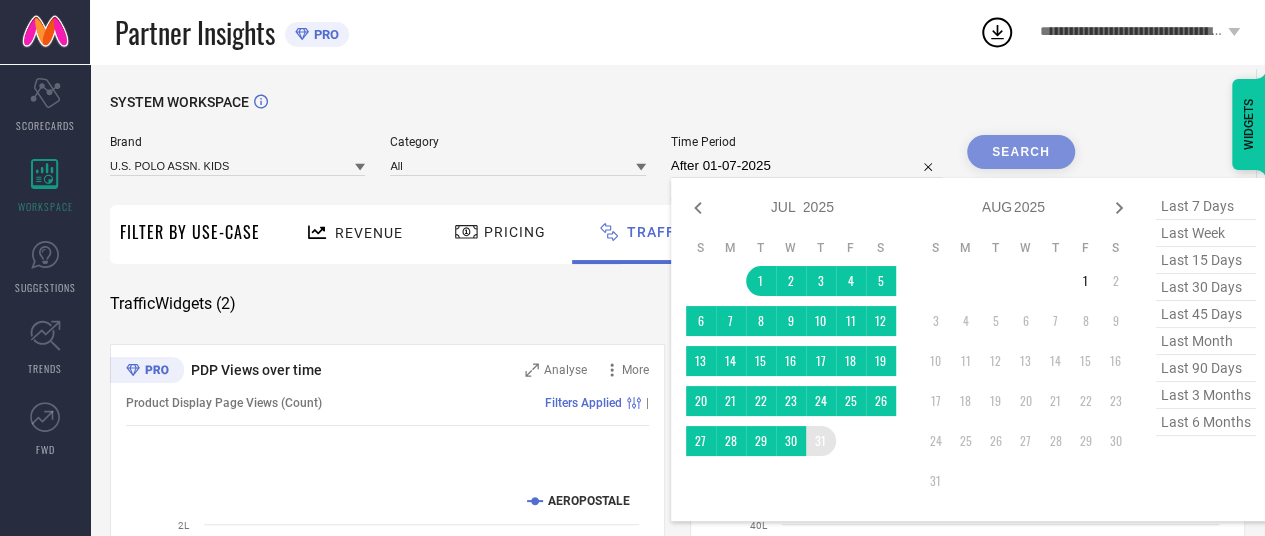 type on "01-07-2025 to 31-07-2025" 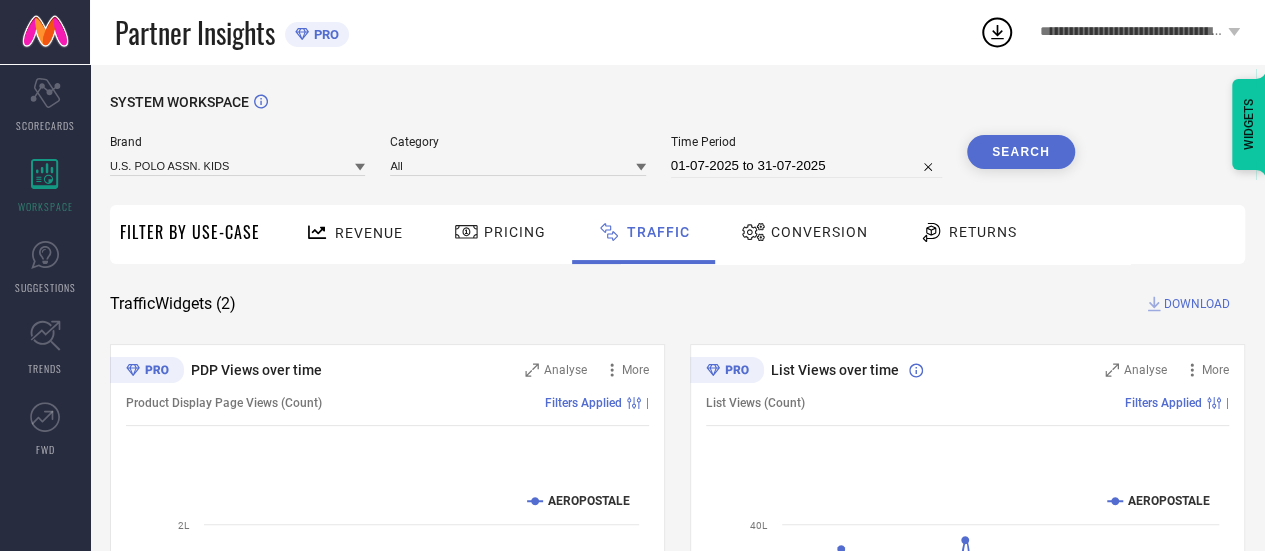 click on "Search" at bounding box center [1021, 152] 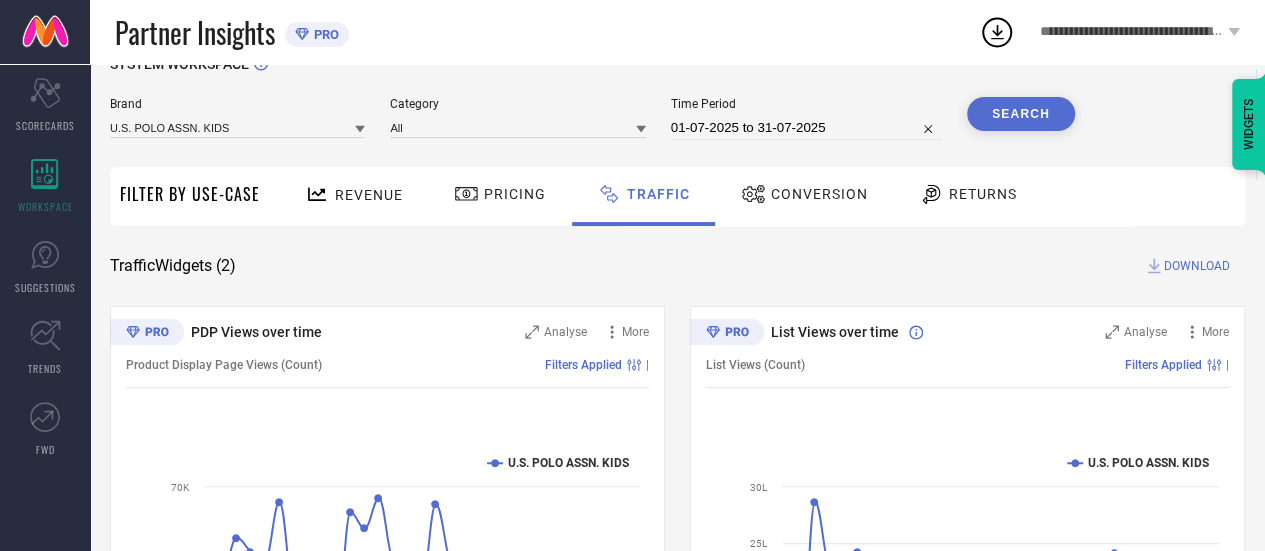 scroll, scrollTop: 40, scrollLeft: 0, axis: vertical 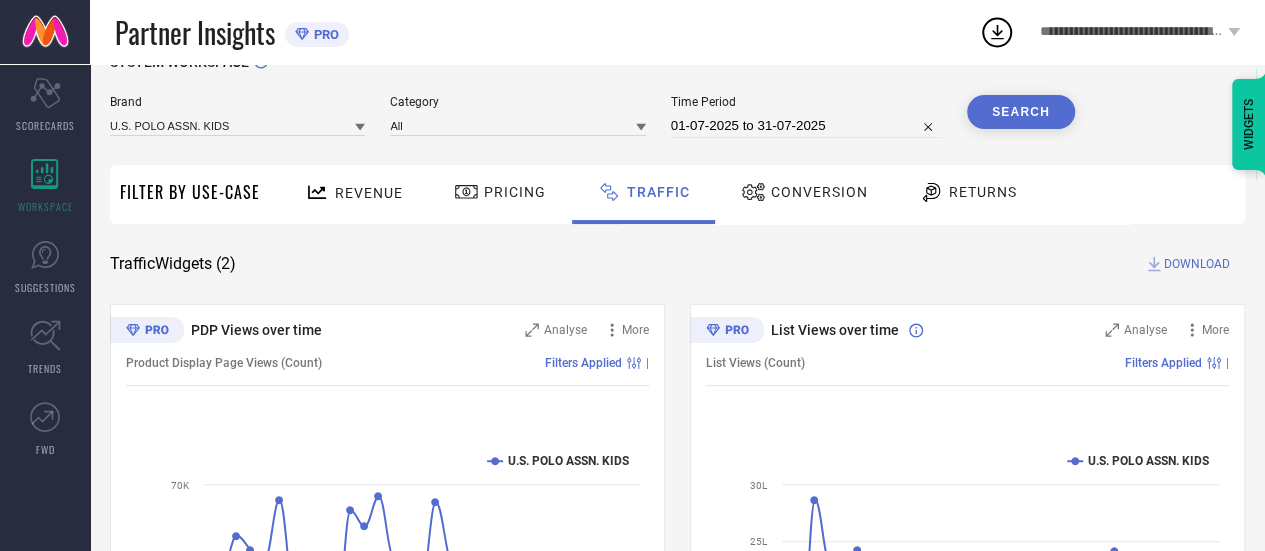 click on "DOWNLOAD" at bounding box center (1197, 264) 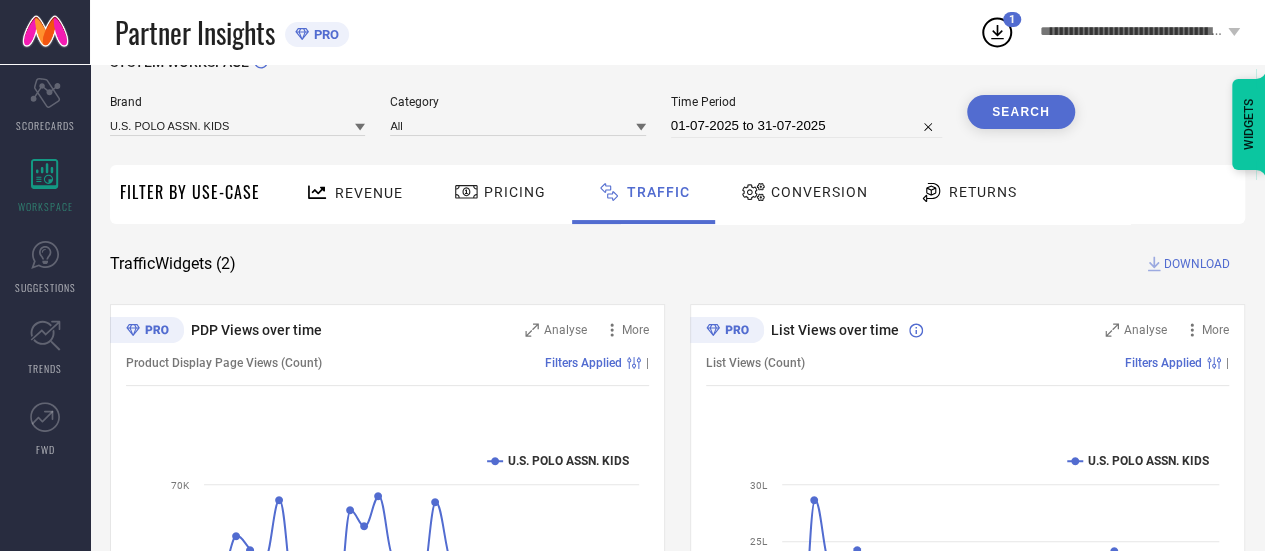 click 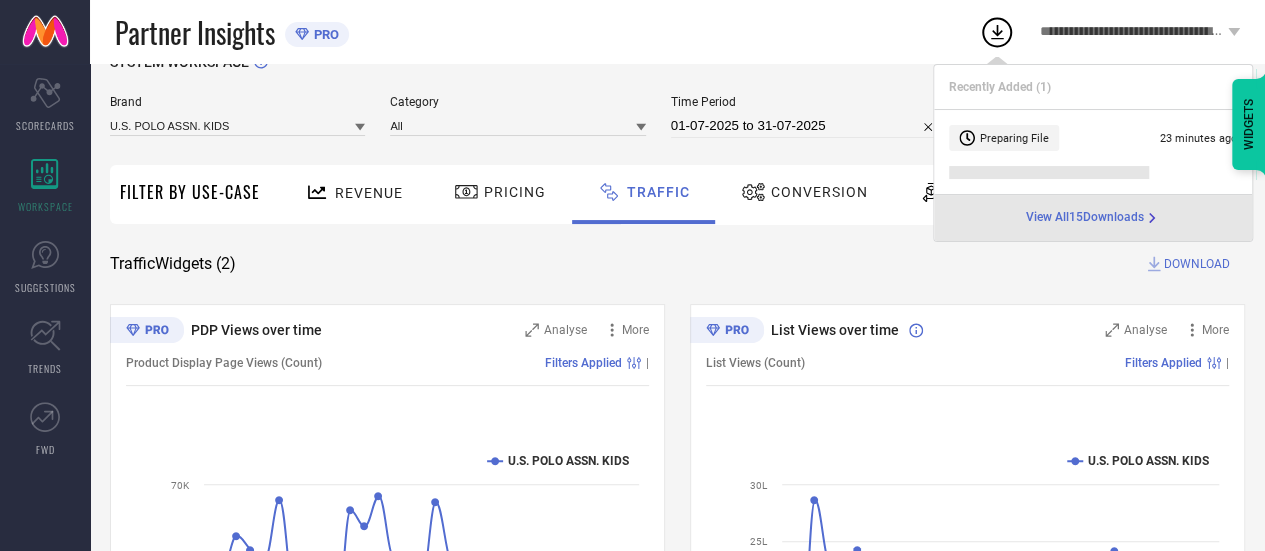 click on "View All 15 Downloads" at bounding box center (1085, 218) 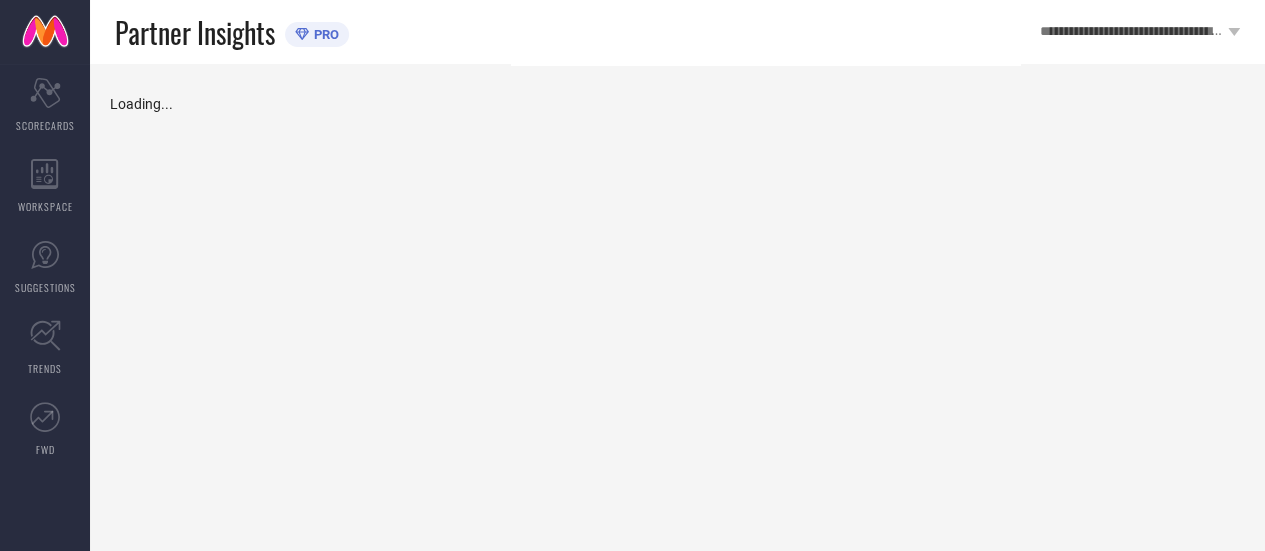 scroll, scrollTop: 0, scrollLeft: 0, axis: both 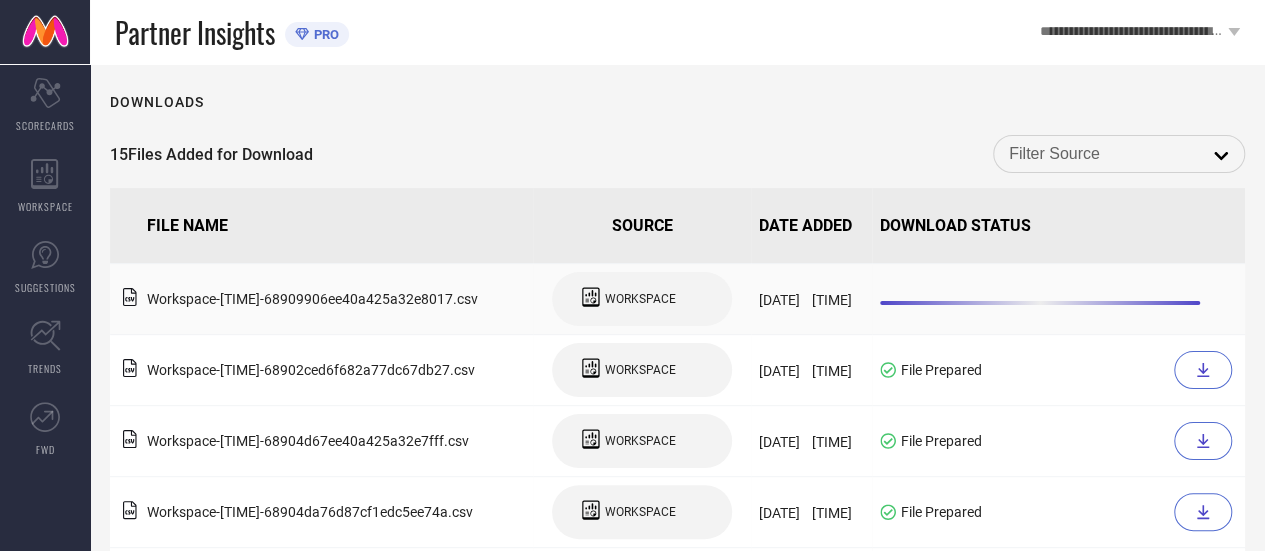 click on "Workspace - 04:57-pm - 68909906ee40a425a32e8017 .csv" at bounding box center (321, 299) 